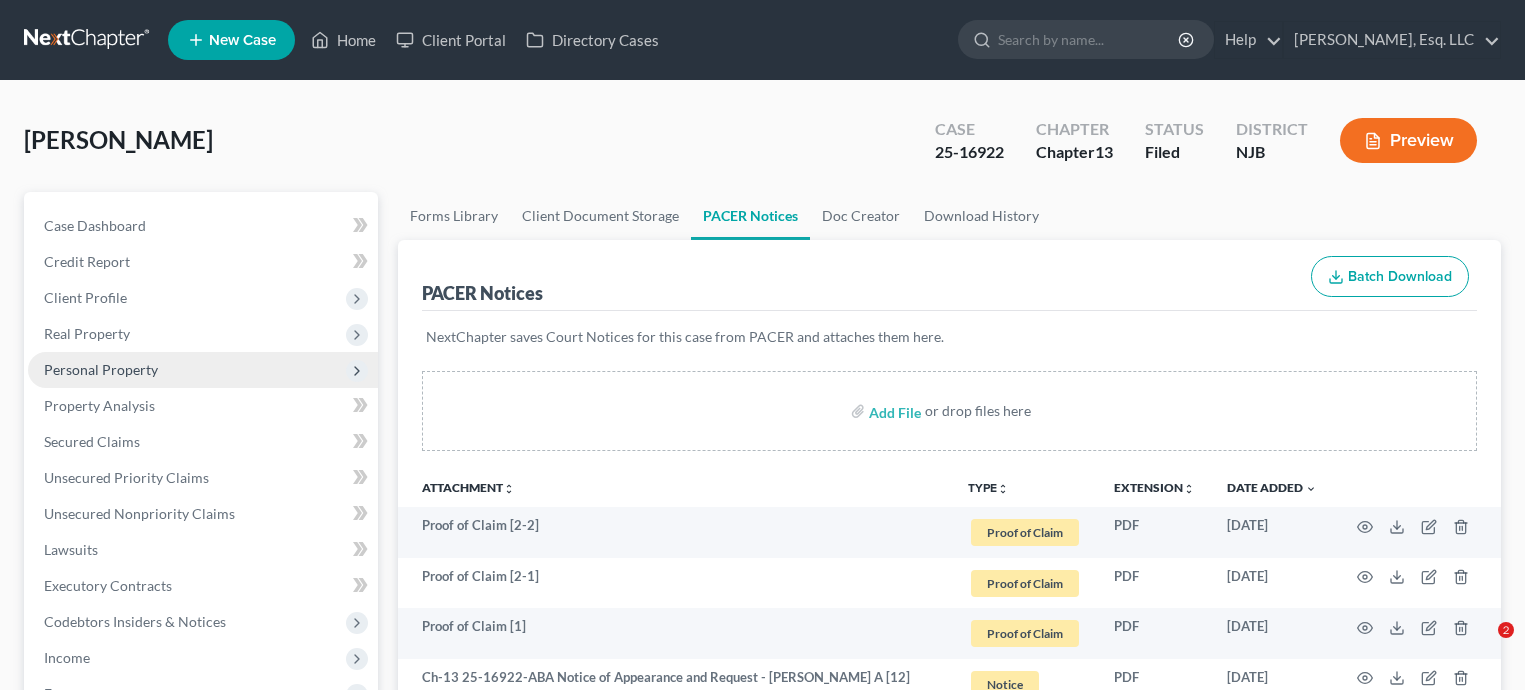 scroll, scrollTop: 0, scrollLeft: 0, axis: both 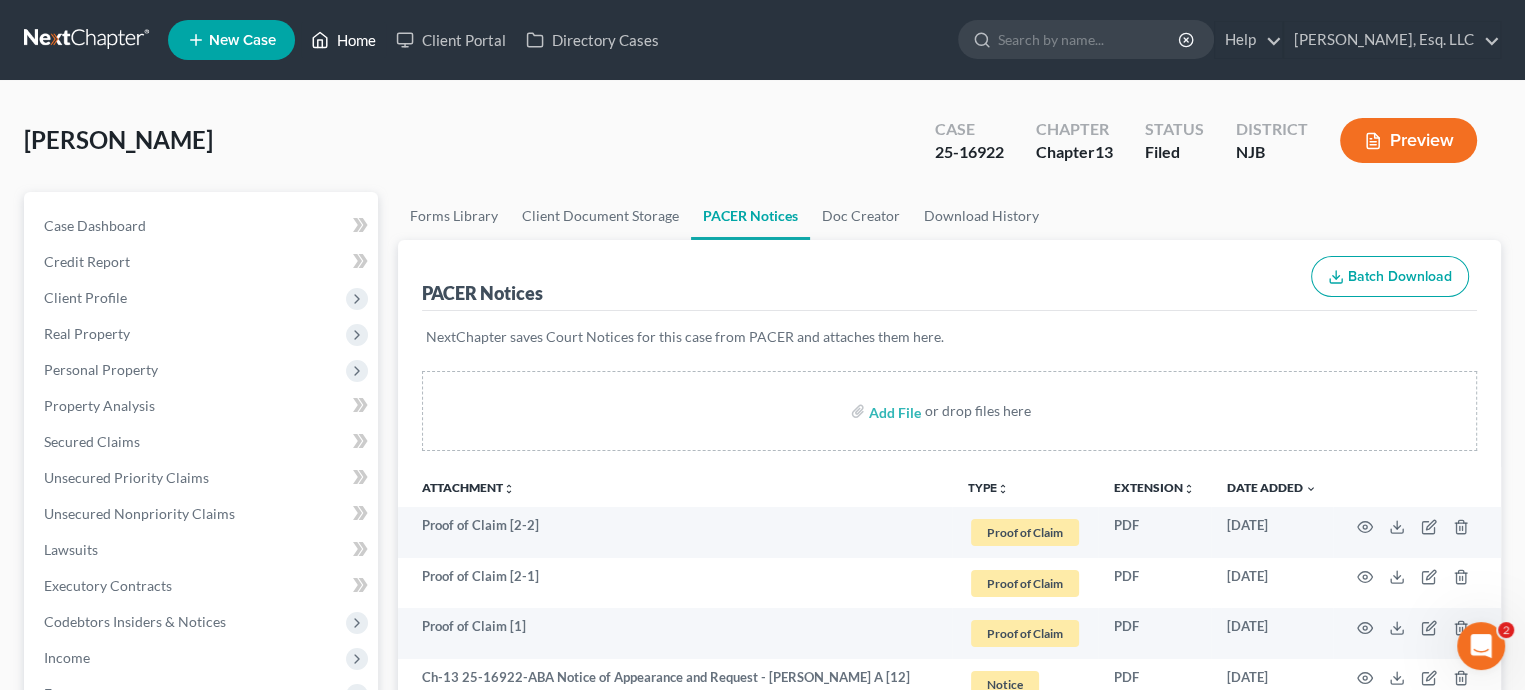click on "Home" at bounding box center [343, 40] 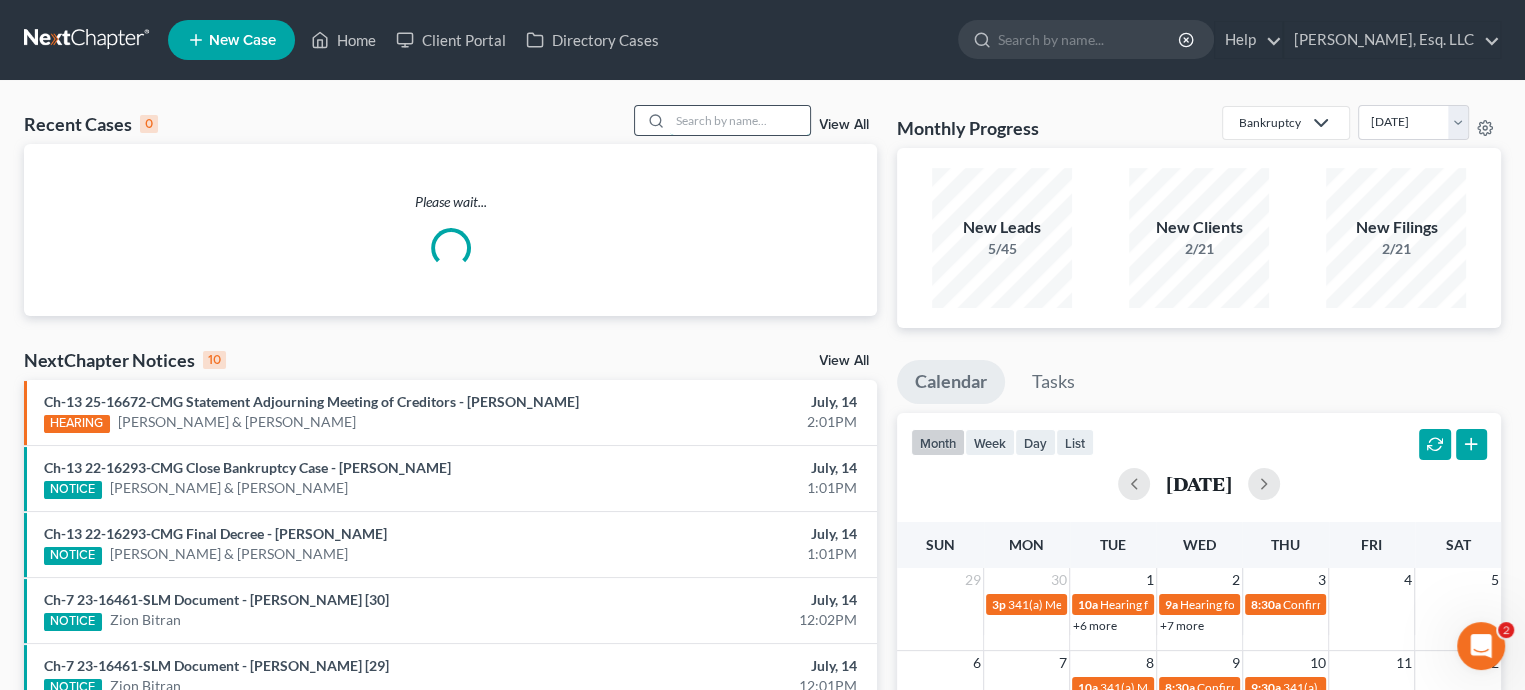 click at bounding box center (740, 120) 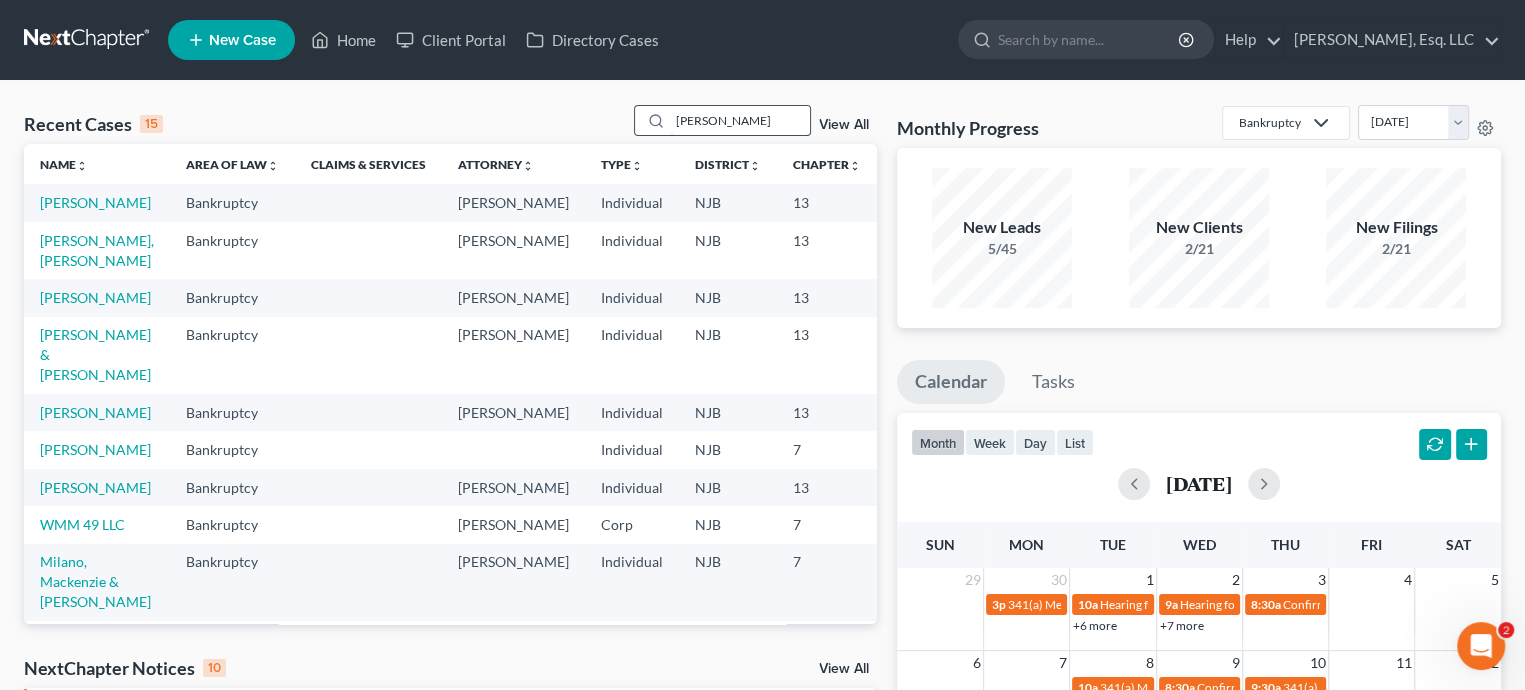type on "[PERSON_NAME]" 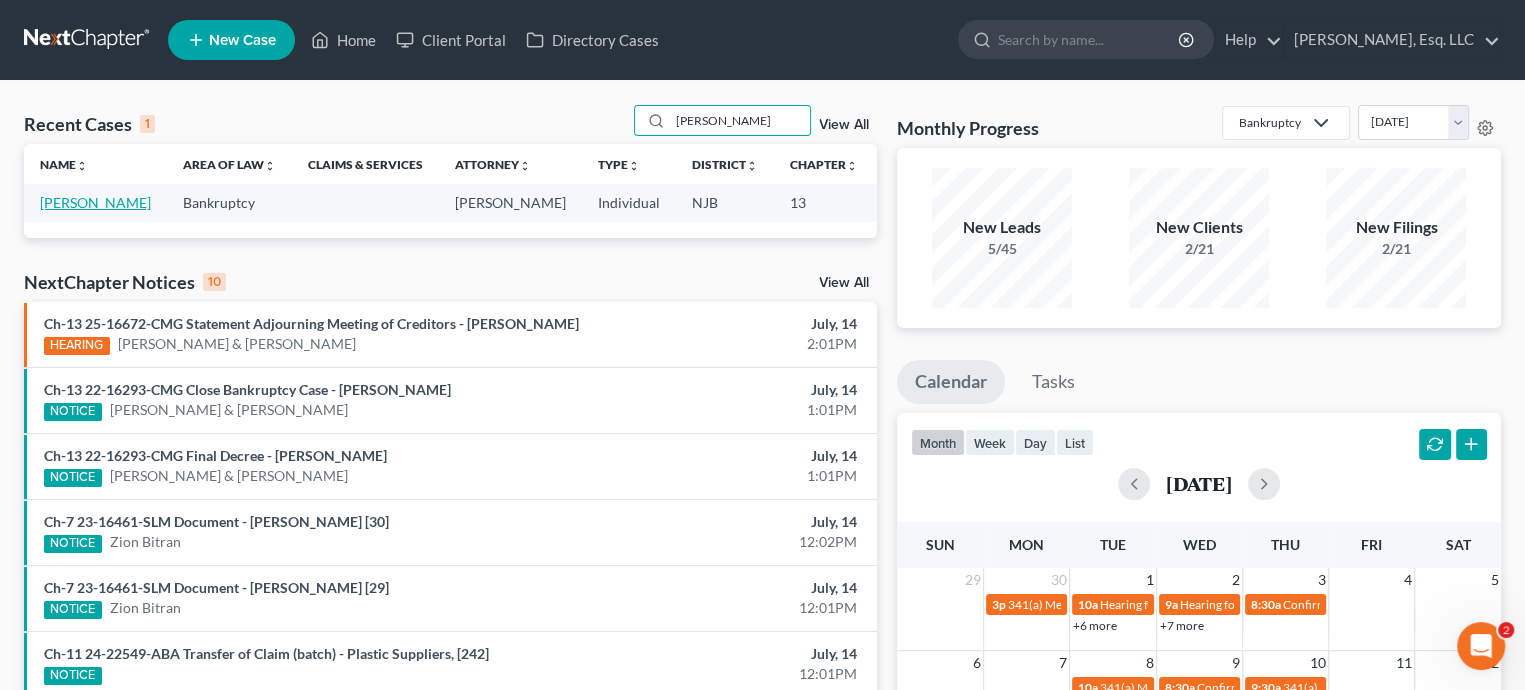 click on "[PERSON_NAME]" at bounding box center [95, 202] 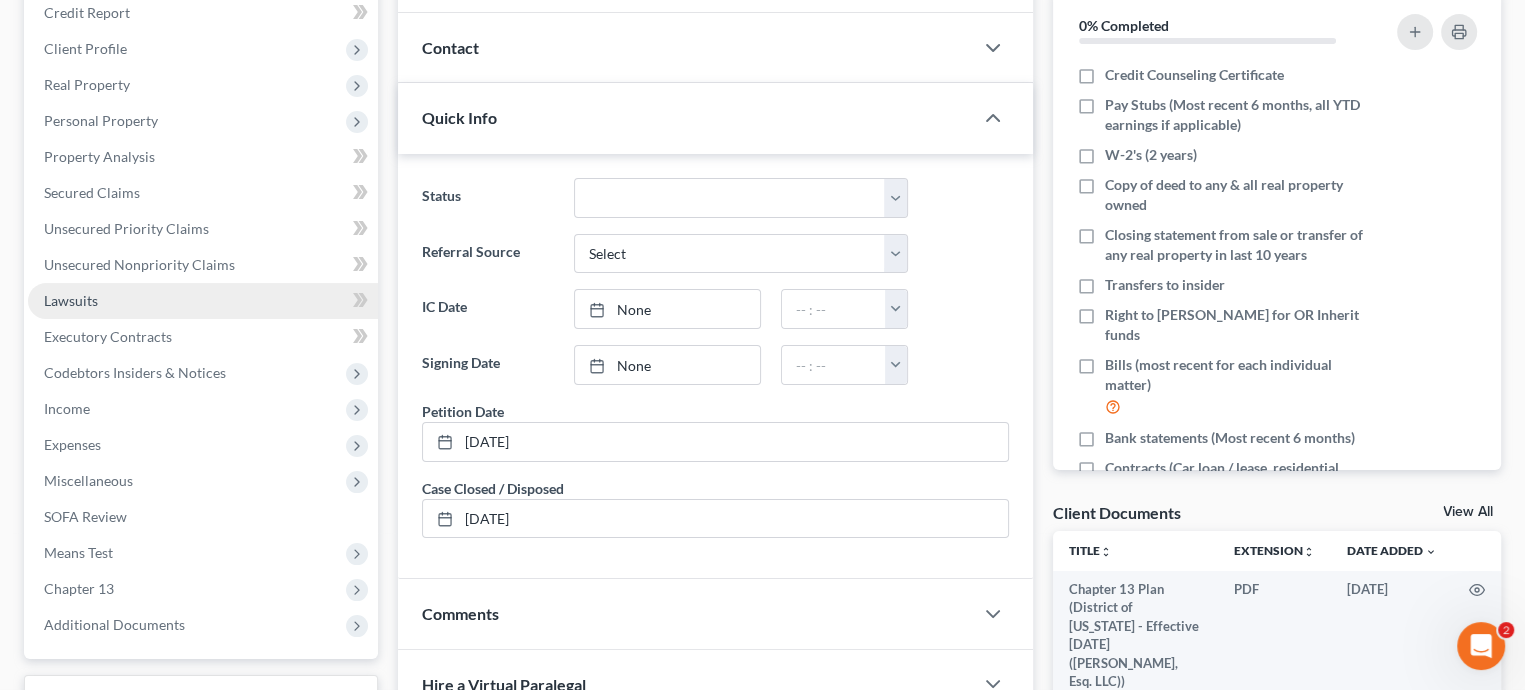 scroll, scrollTop: 500, scrollLeft: 0, axis: vertical 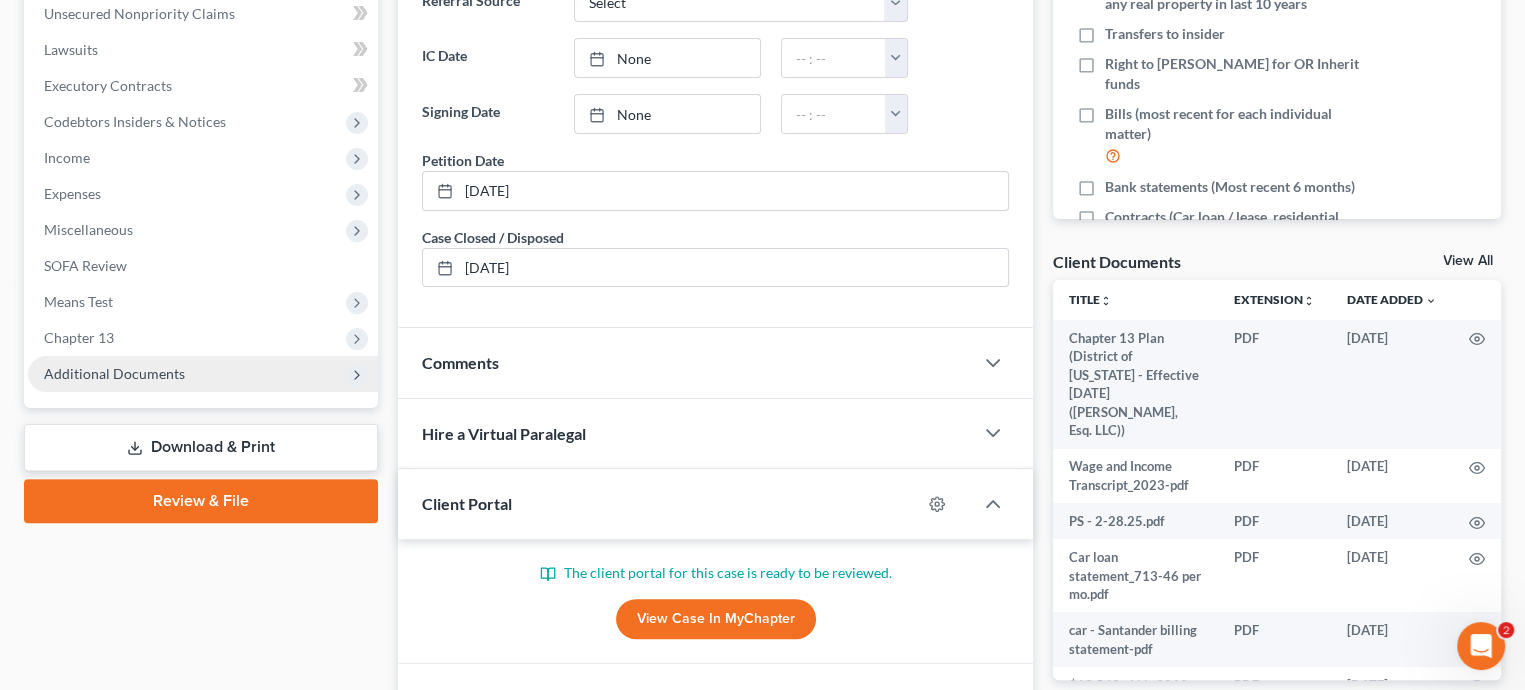 click on "Additional Documents" at bounding box center [114, 373] 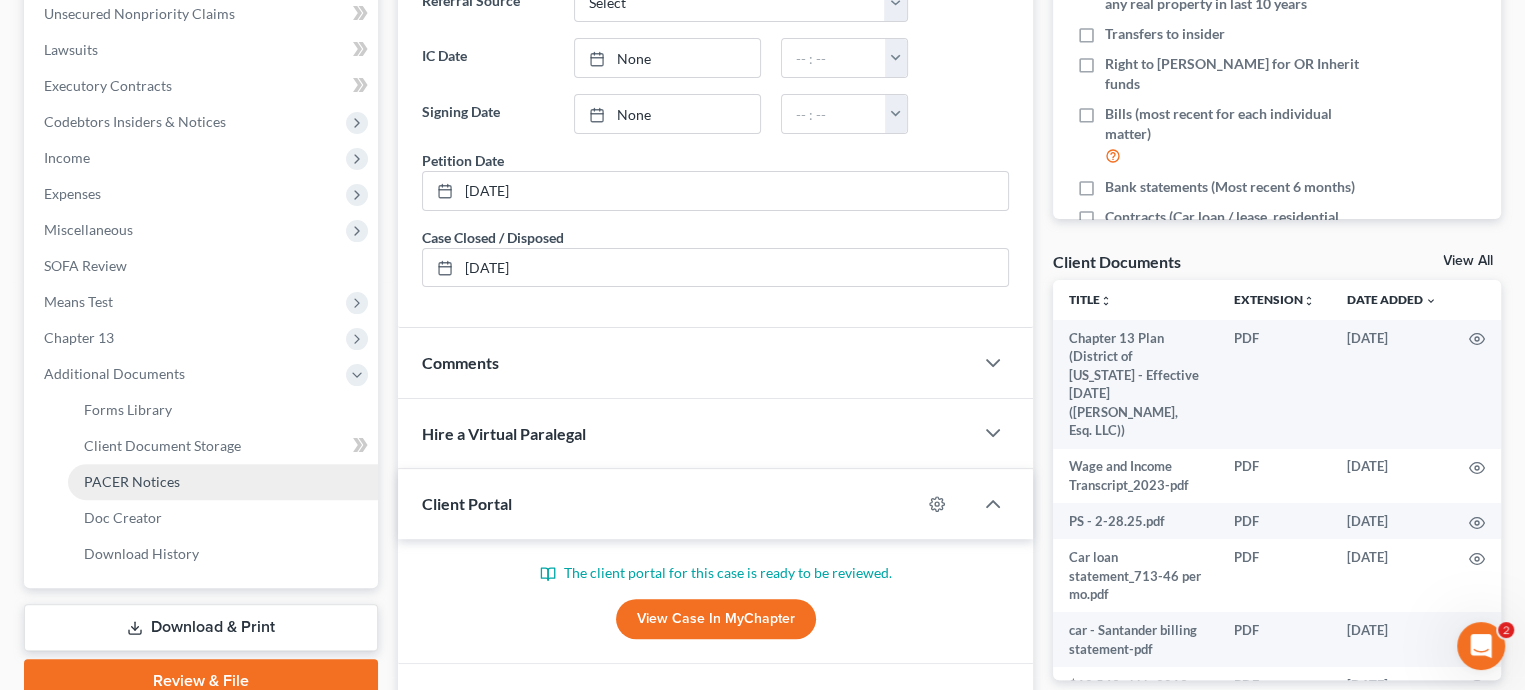 click on "PACER Notices" at bounding box center (132, 481) 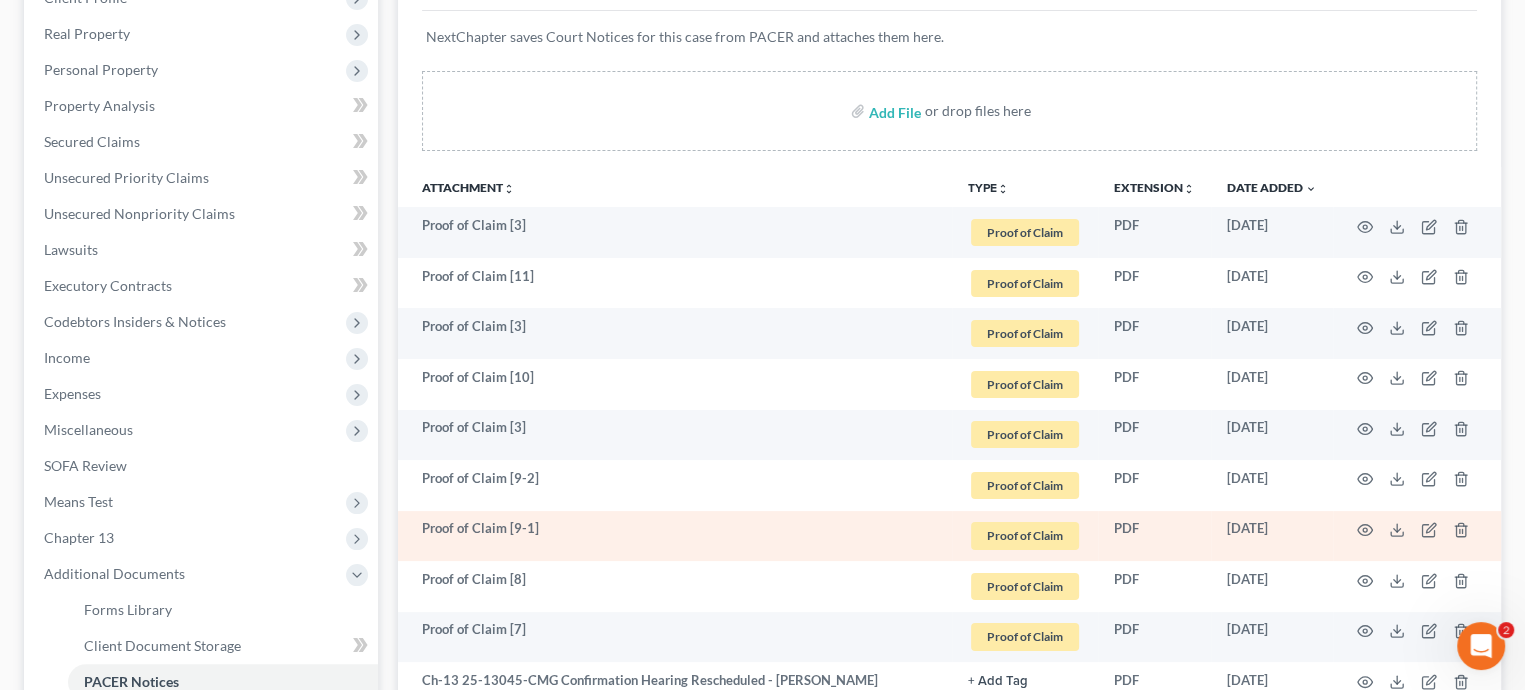 scroll, scrollTop: 500, scrollLeft: 0, axis: vertical 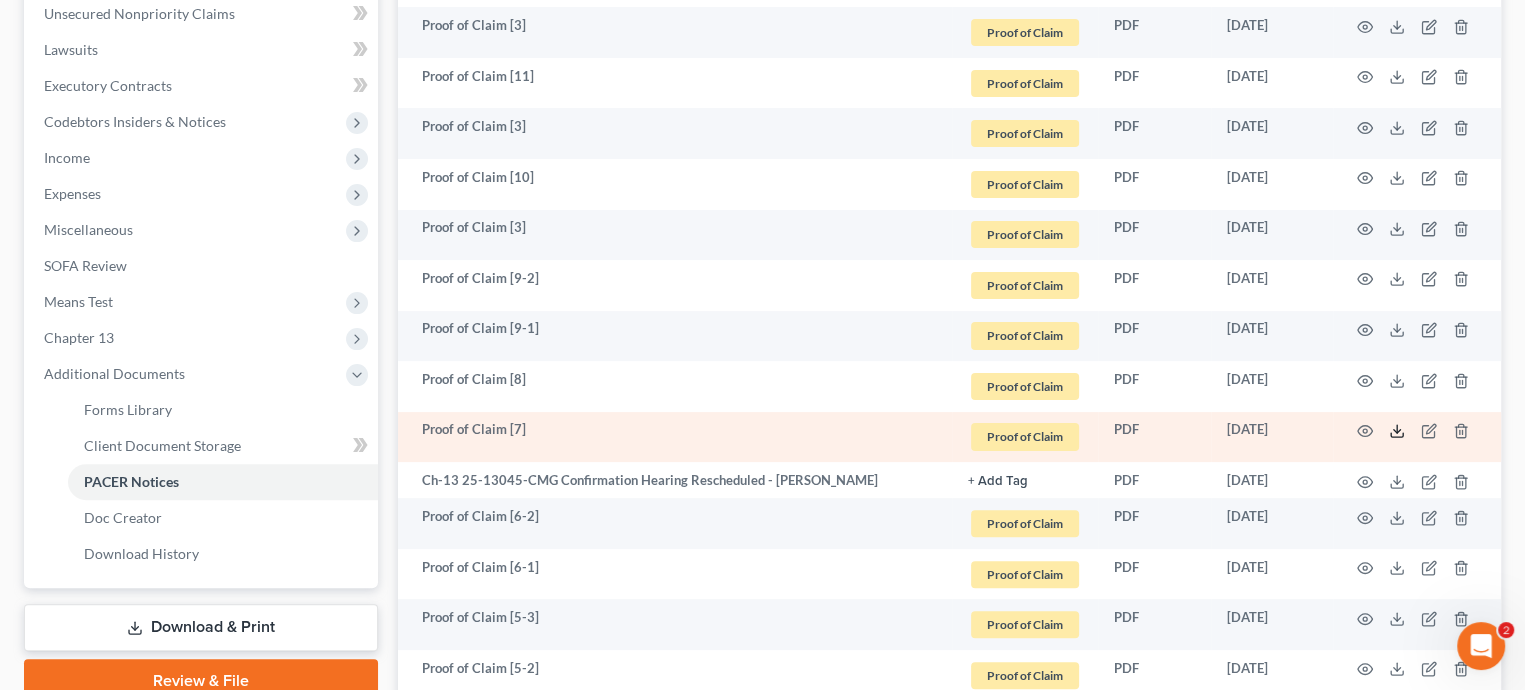 click 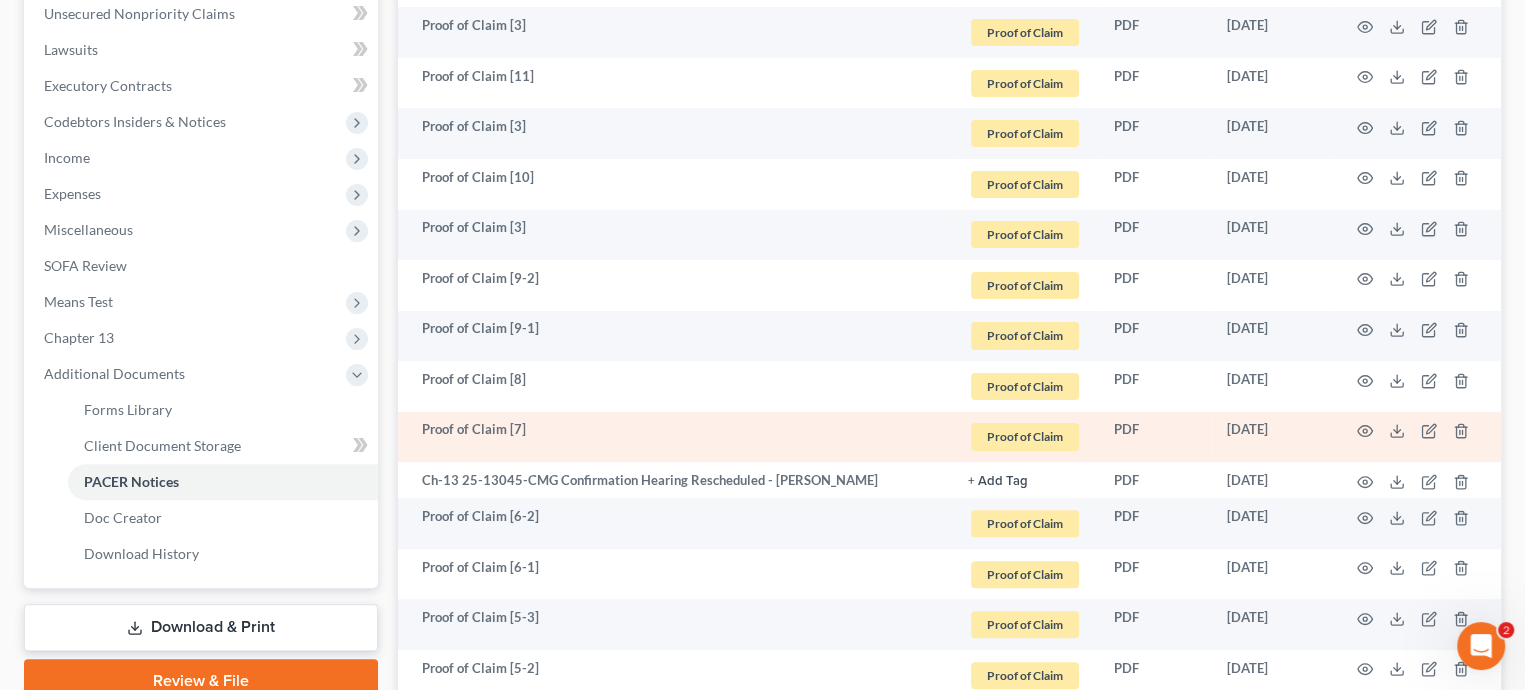 click on "Proof of Claim [7]" at bounding box center (675, 437) 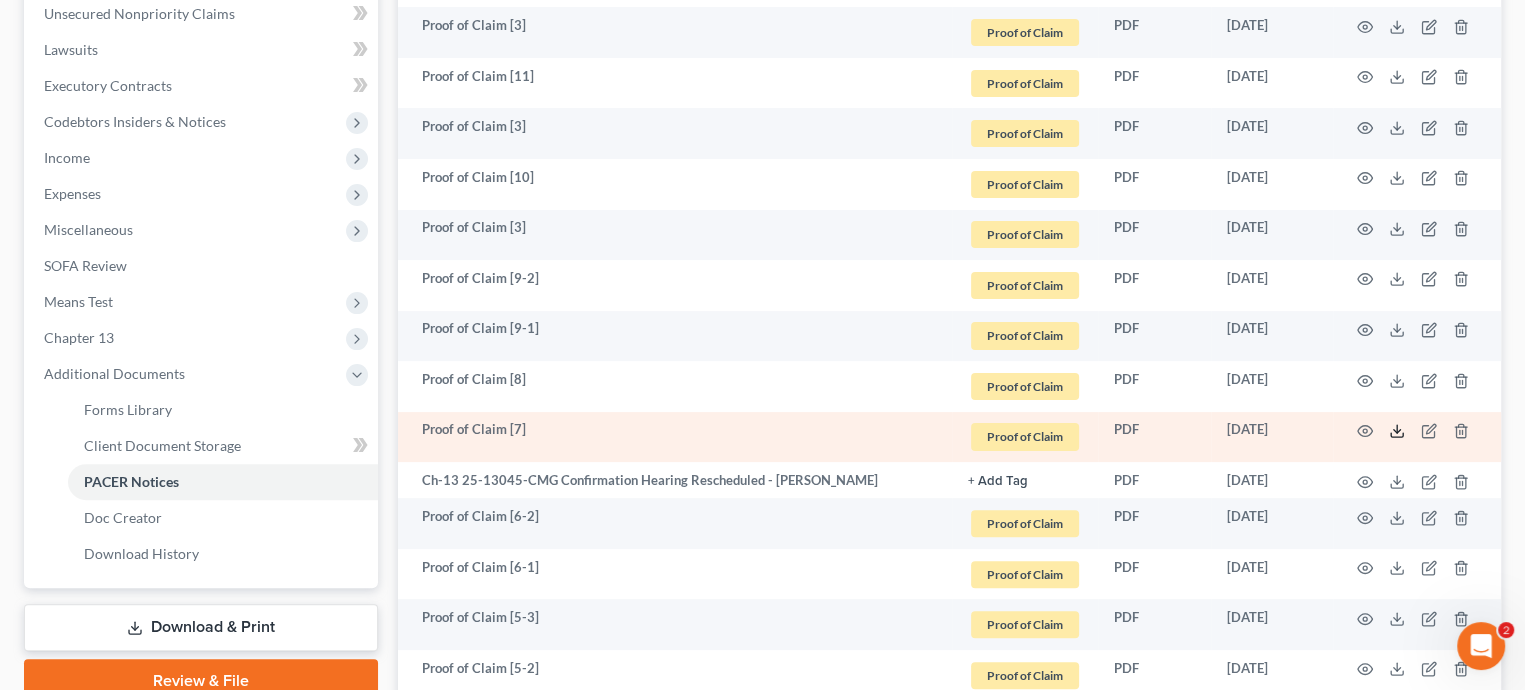 click 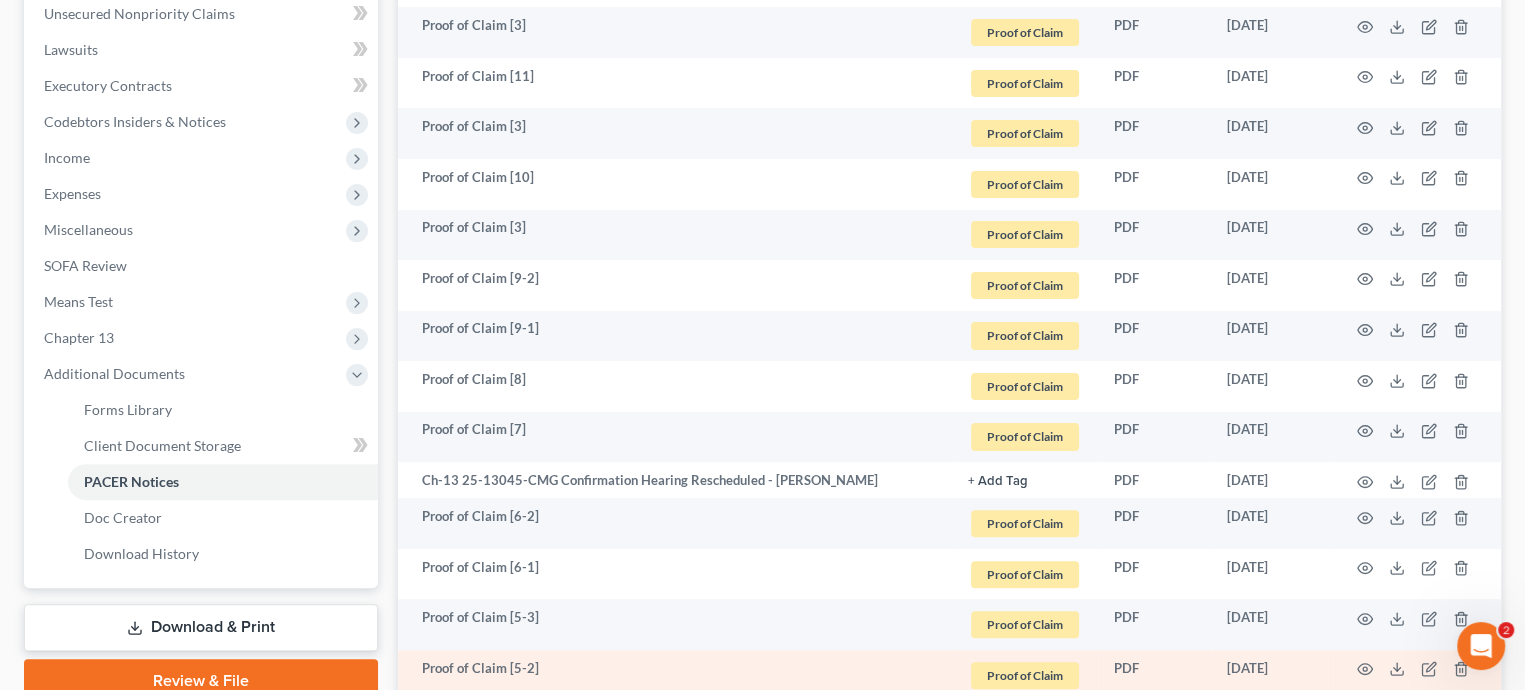 click on "Proof of Claim [5-2]" at bounding box center (675, 675) 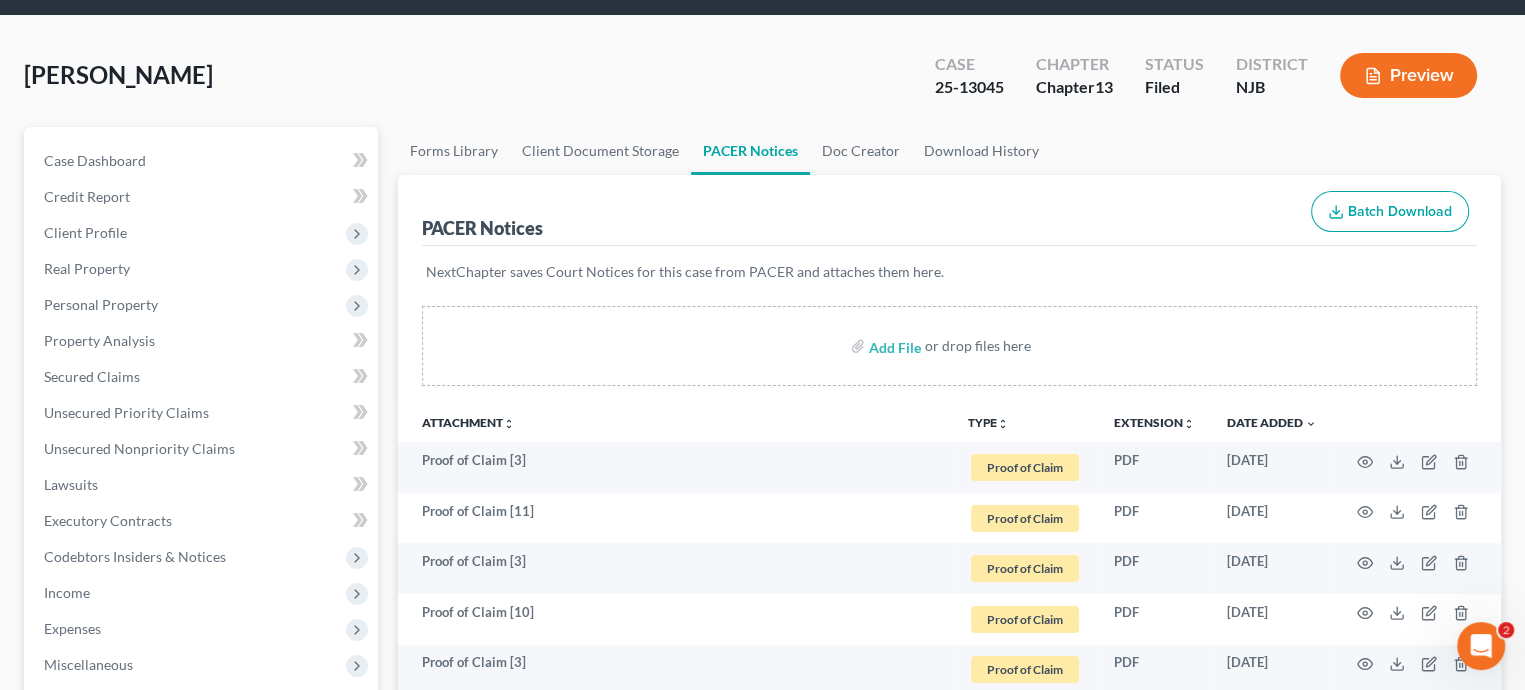 scroll, scrollTop: 0, scrollLeft: 0, axis: both 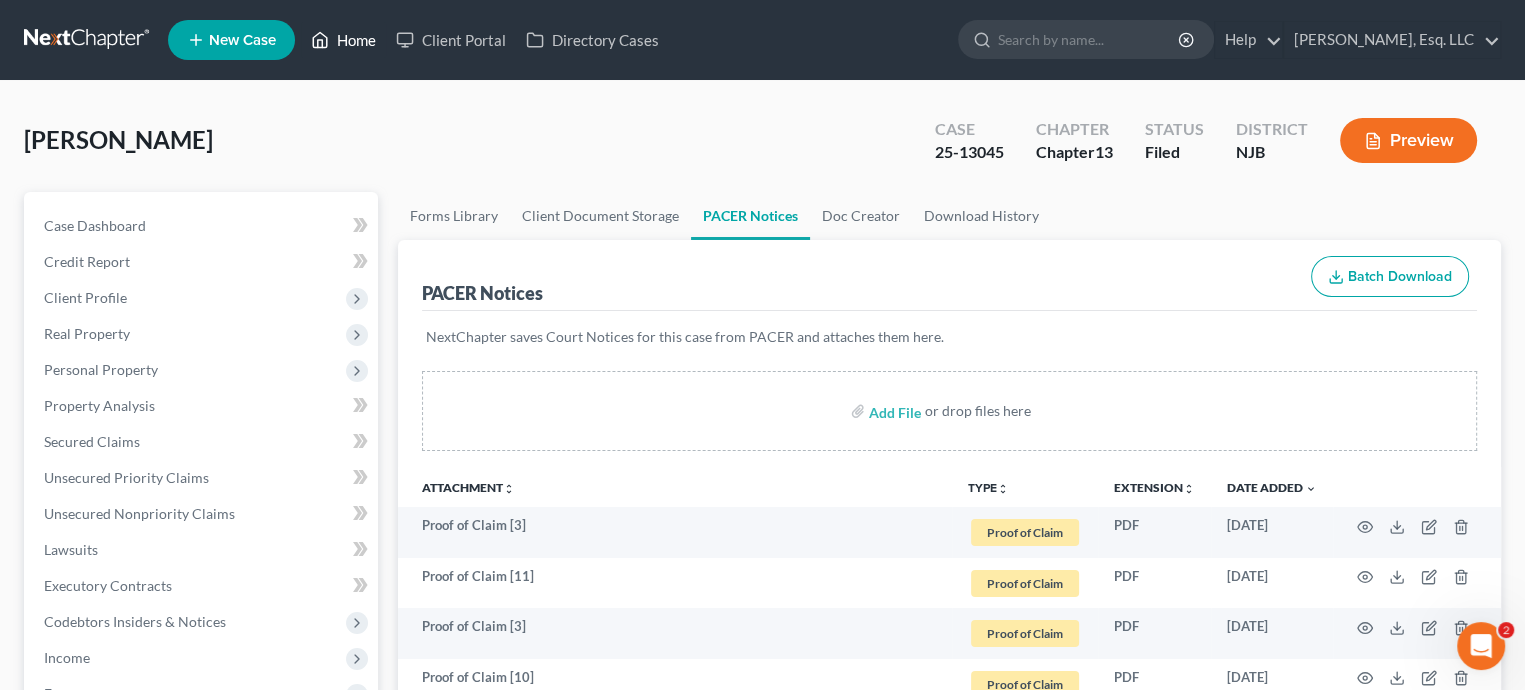 click on "Home" at bounding box center [343, 40] 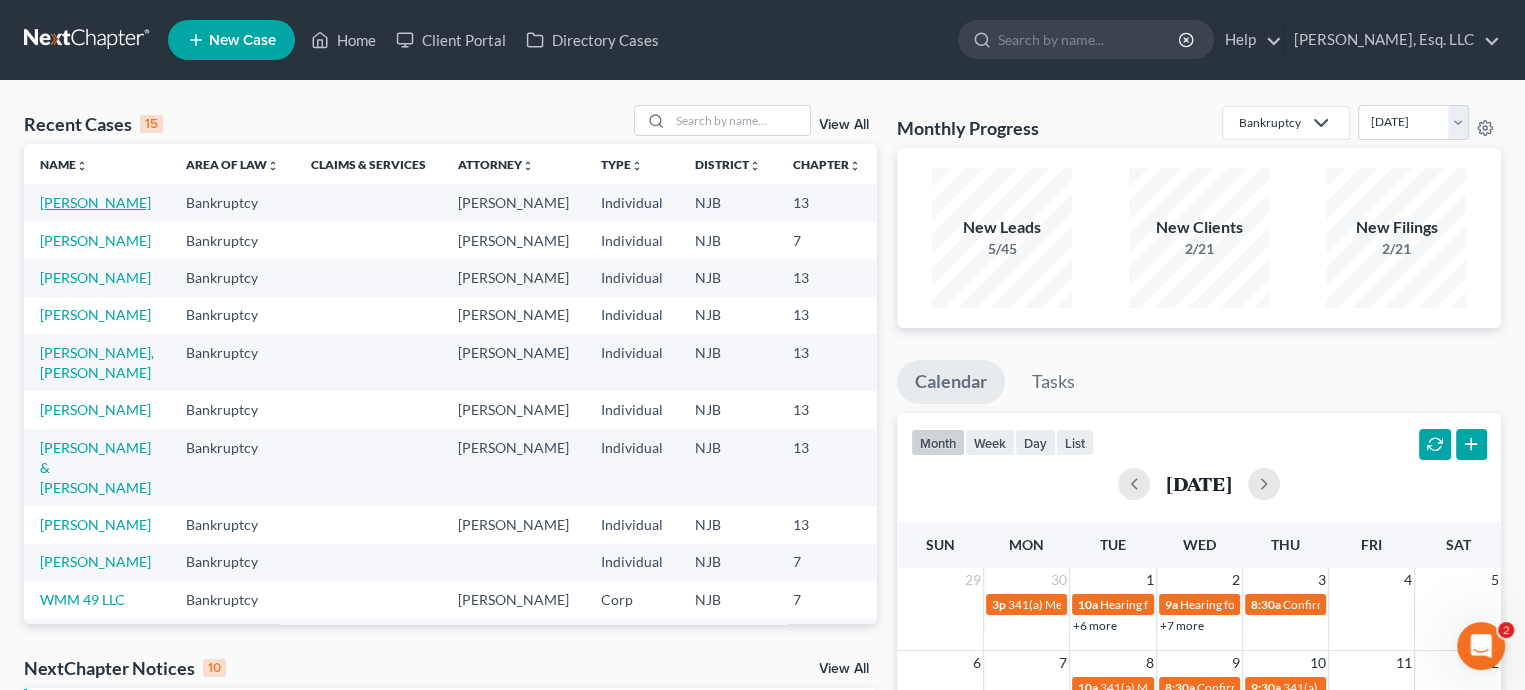 click on "[PERSON_NAME]" at bounding box center (95, 202) 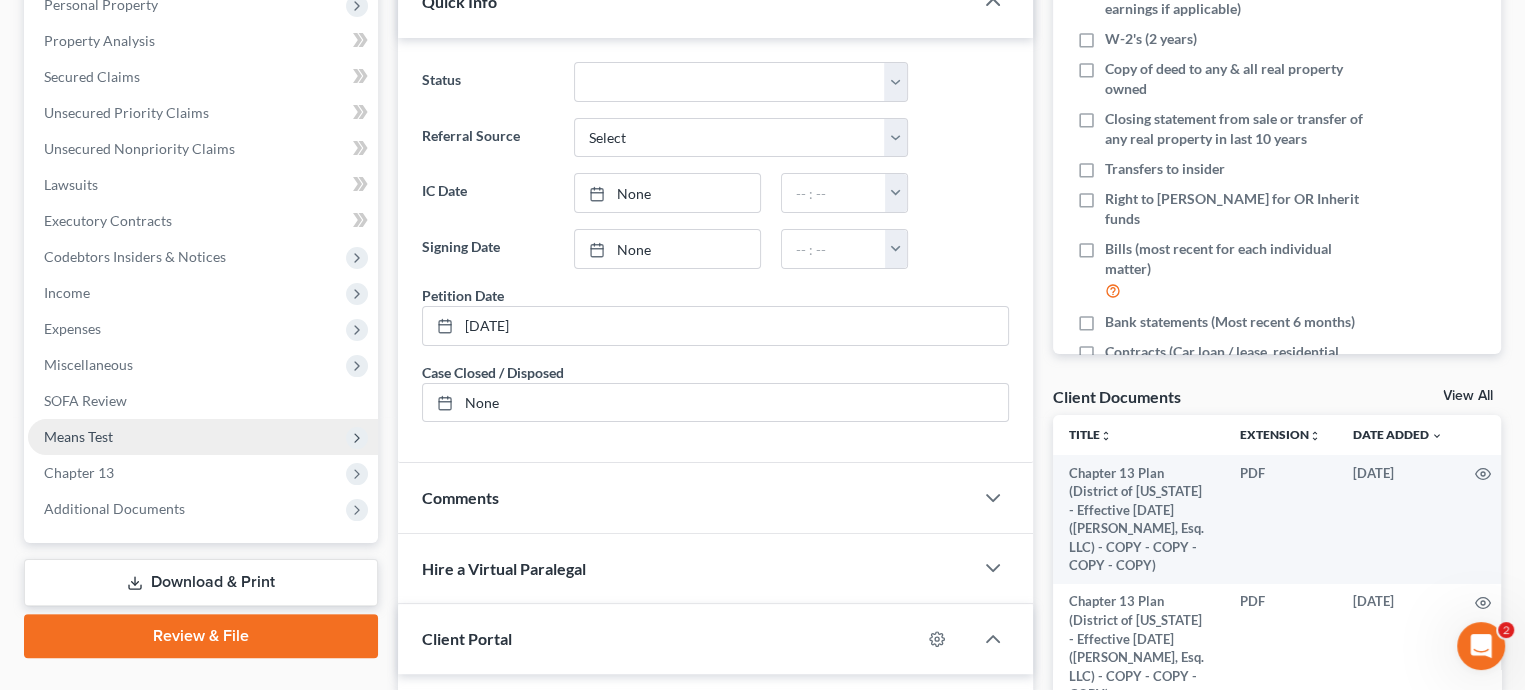 scroll, scrollTop: 400, scrollLeft: 0, axis: vertical 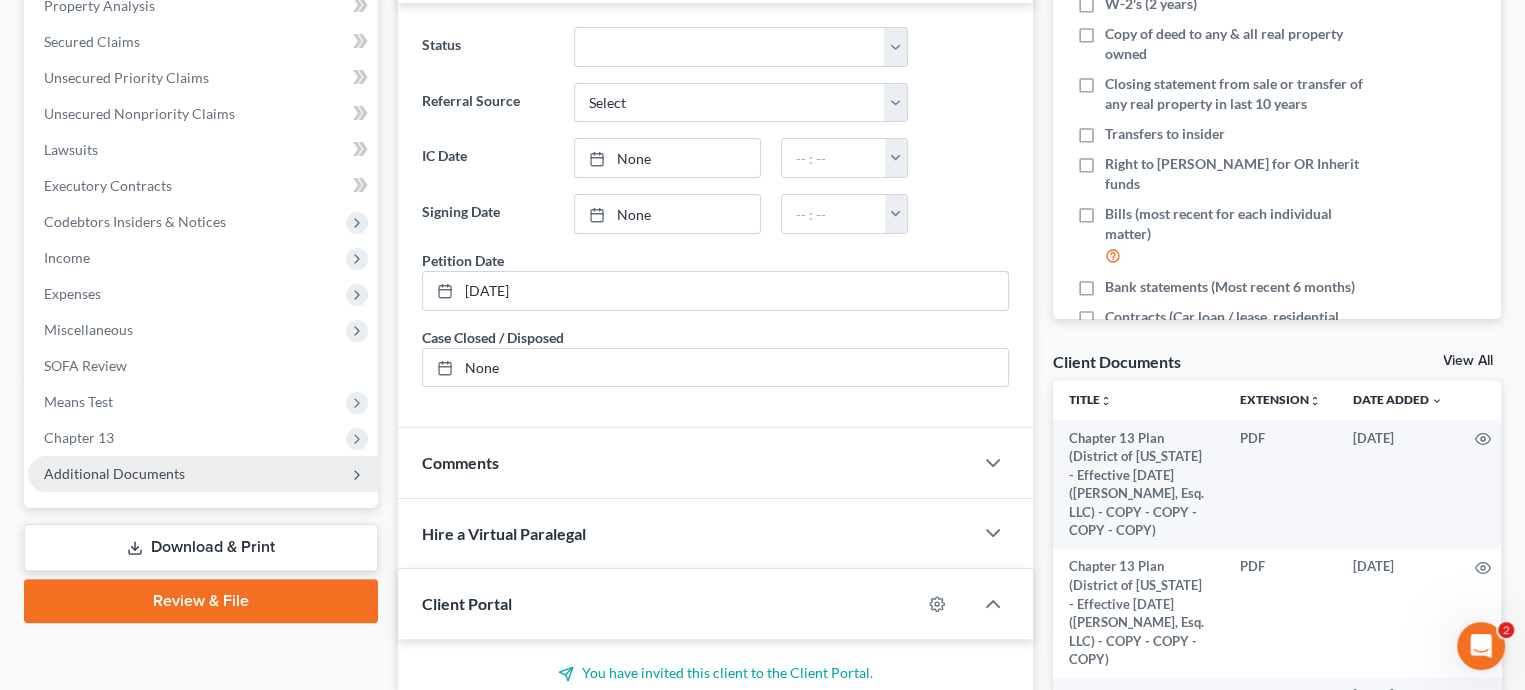 click on "Additional Documents" at bounding box center [114, 473] 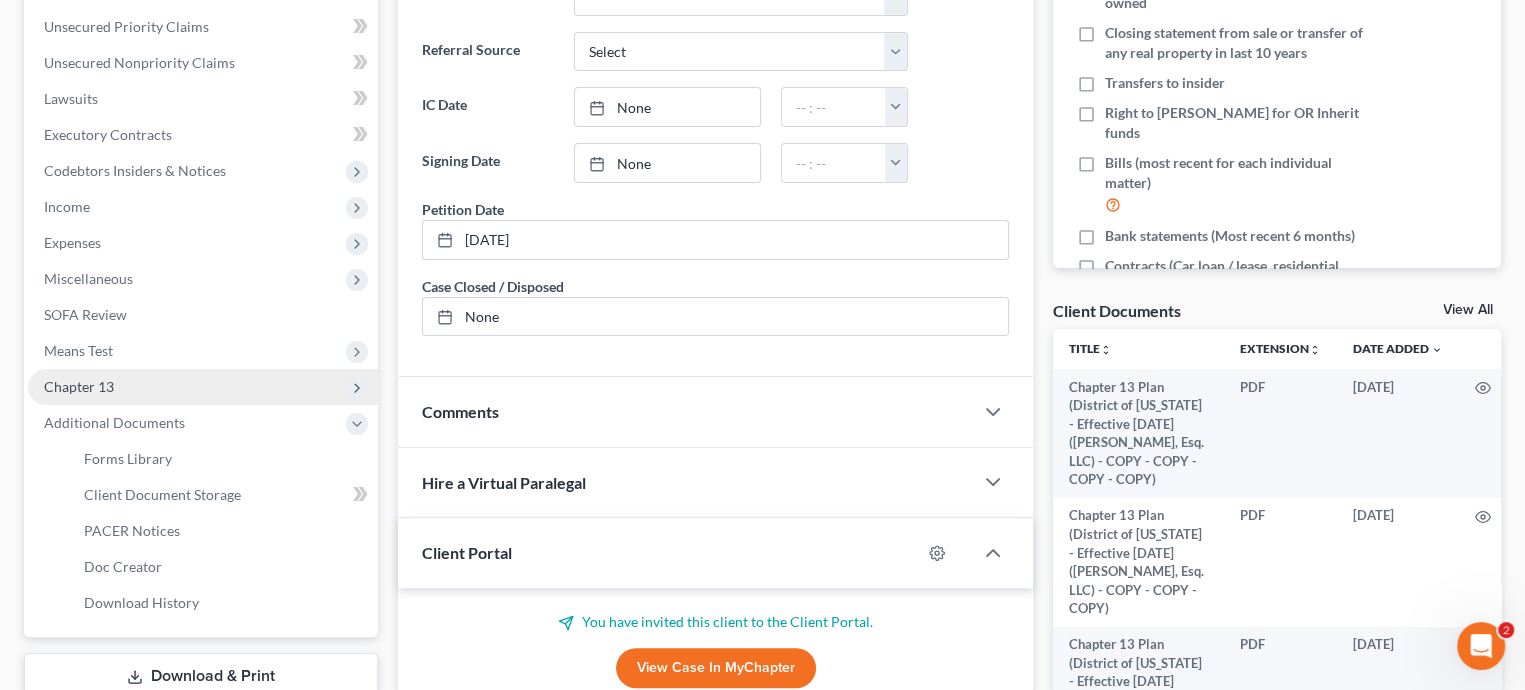 scroll, scrollTop: 500, scrollLeft: 0, axis: vertical 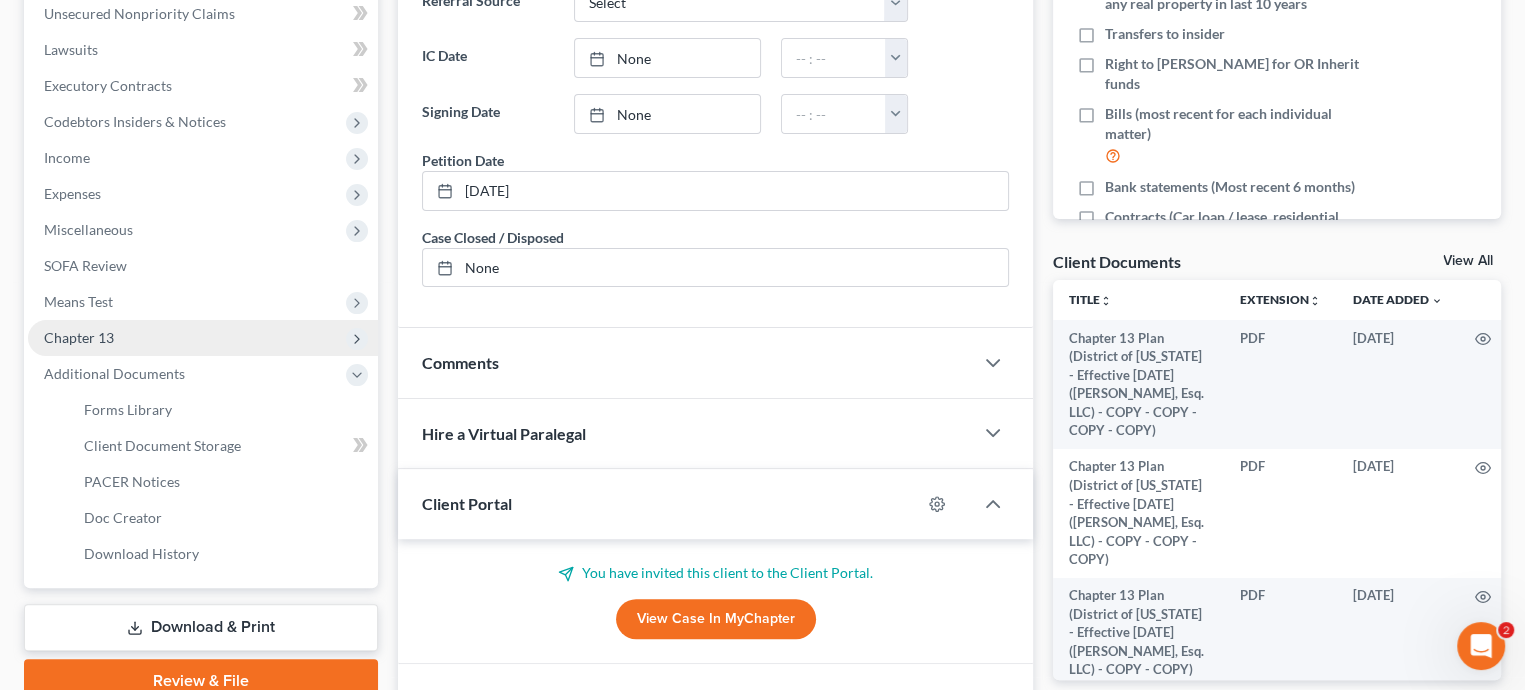click on "Chapter 13" at bounding box center (203, 338) 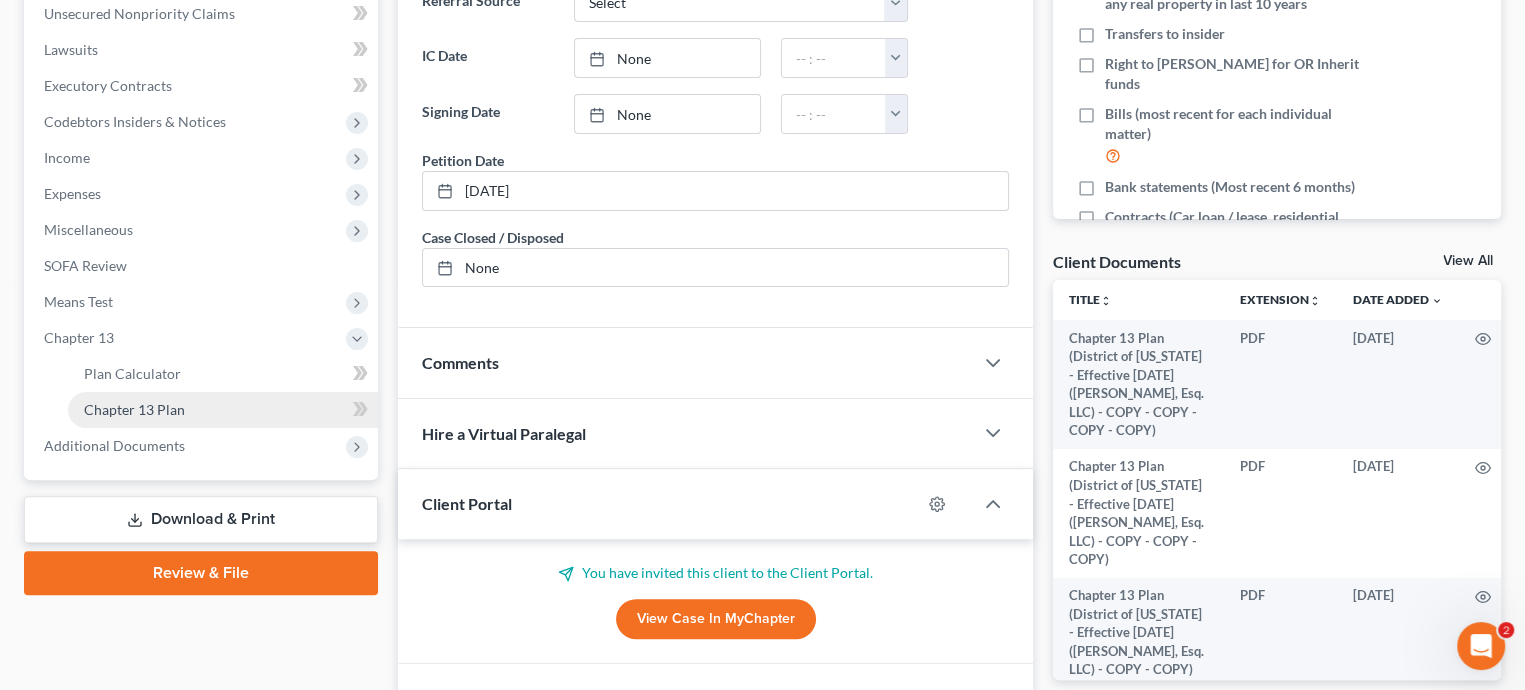click on "Chapter 13 Plan" at bounding box center [223, 410] 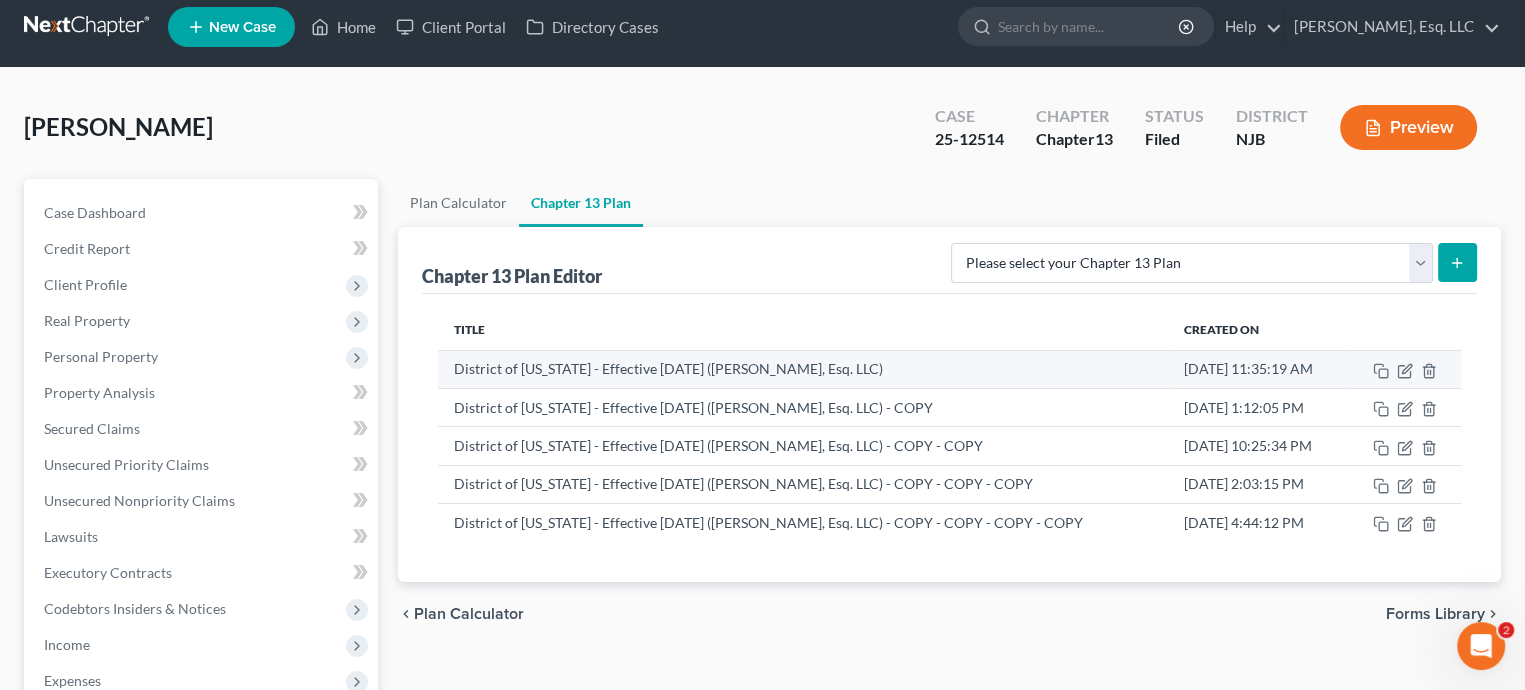 scroll, scrollTop: 200, scrollLeft: 0, axis: vertical 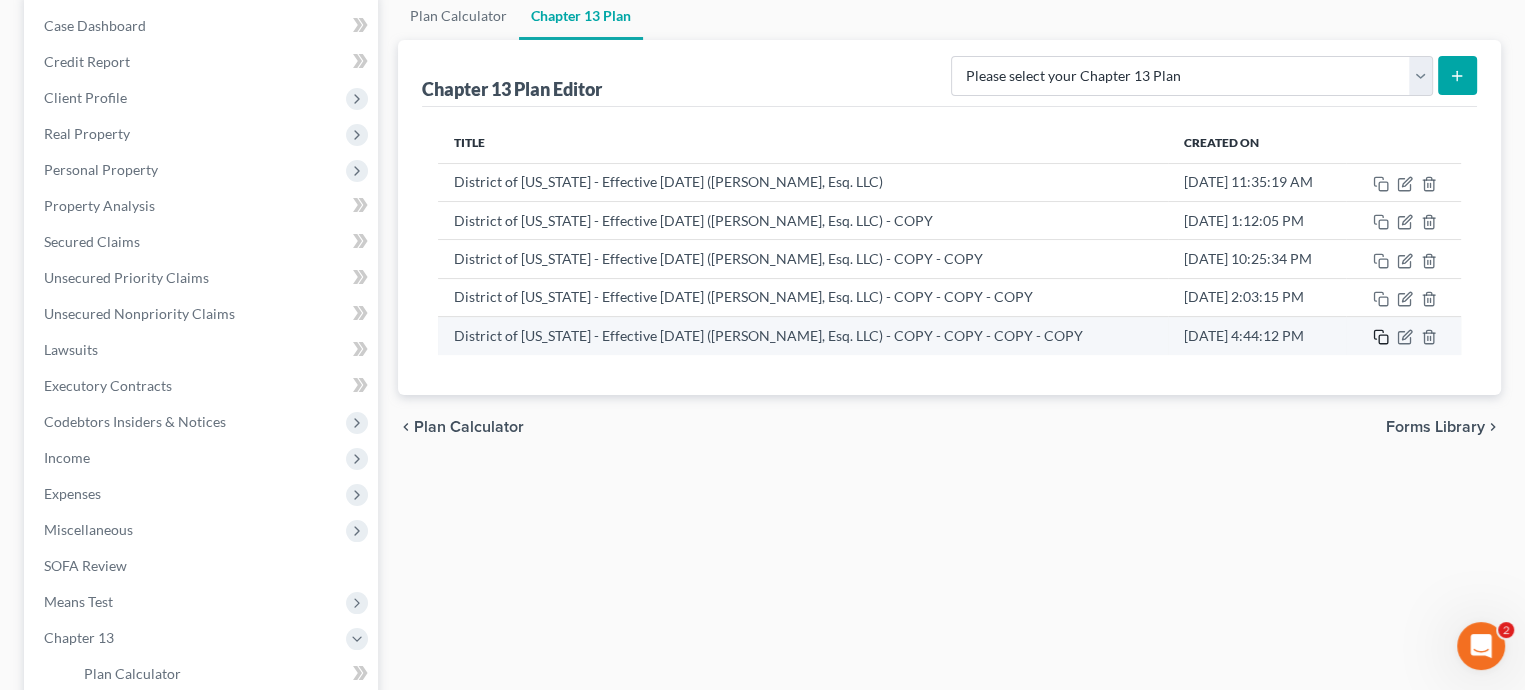 click 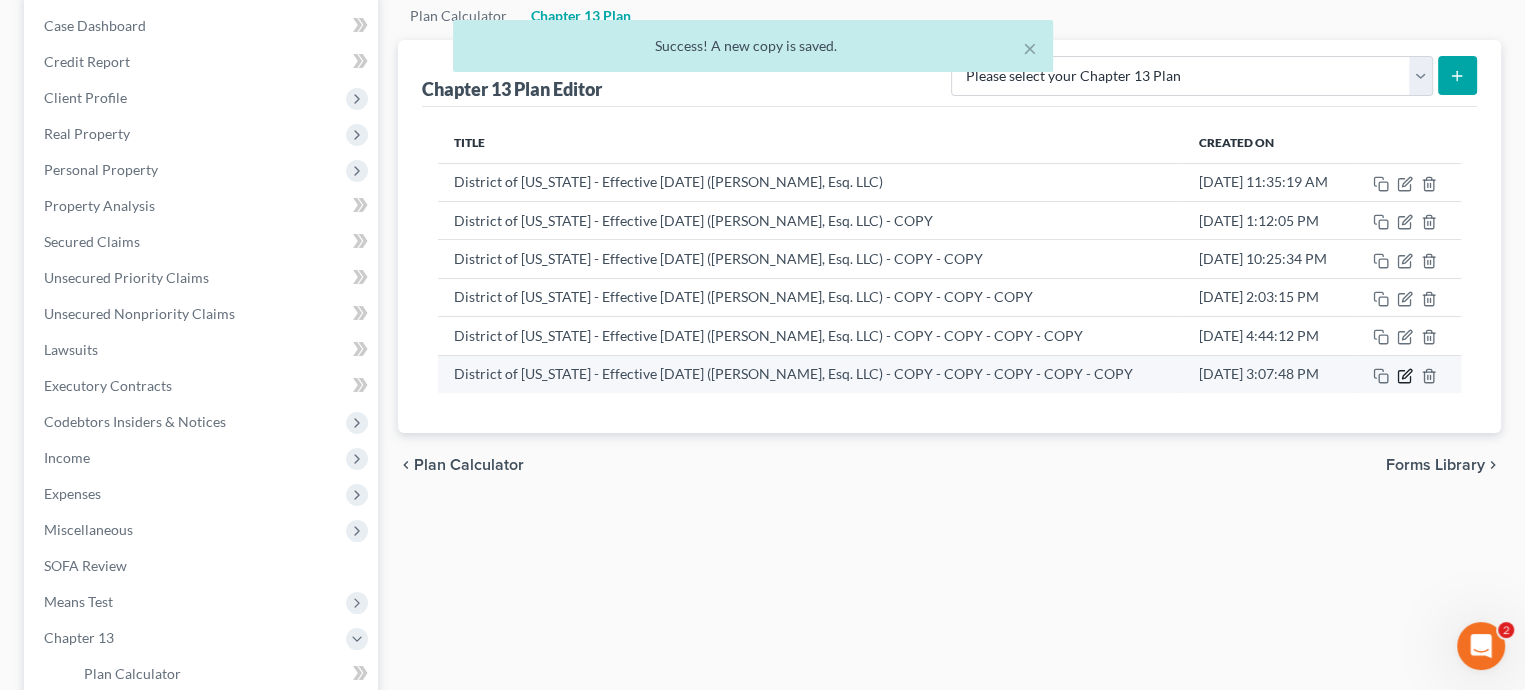 click 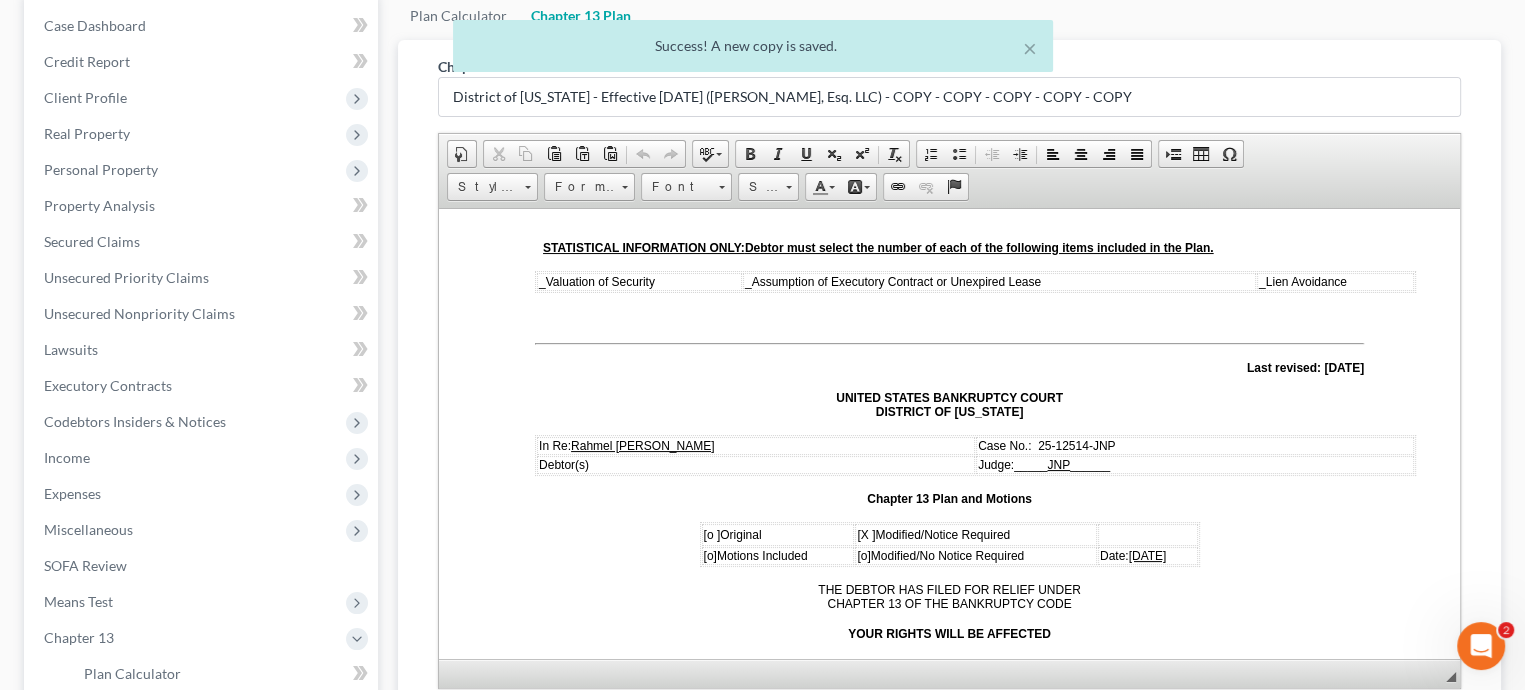 scroll, scrollTop: 100, scrollLeft: 0, axis: vertical 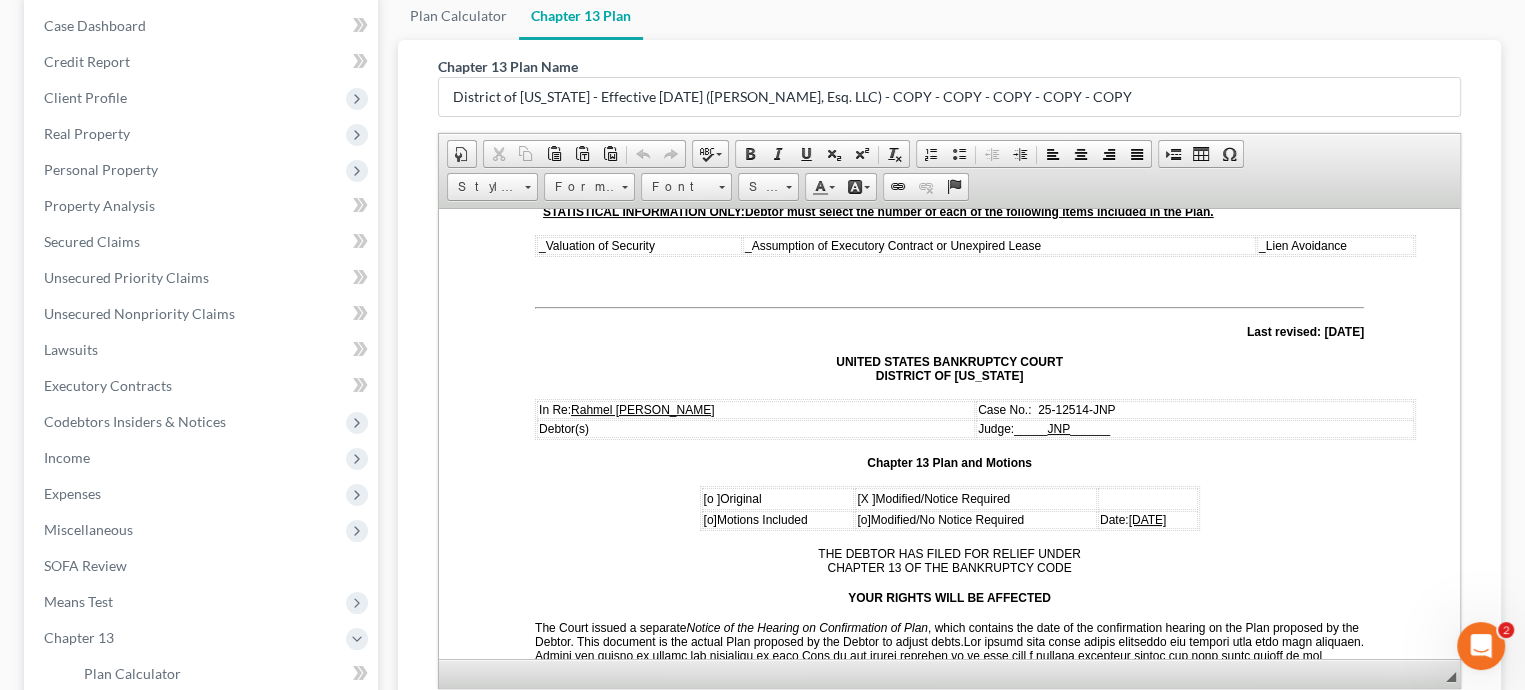 click on "[DATE]" at bounding box center (1148, 519) 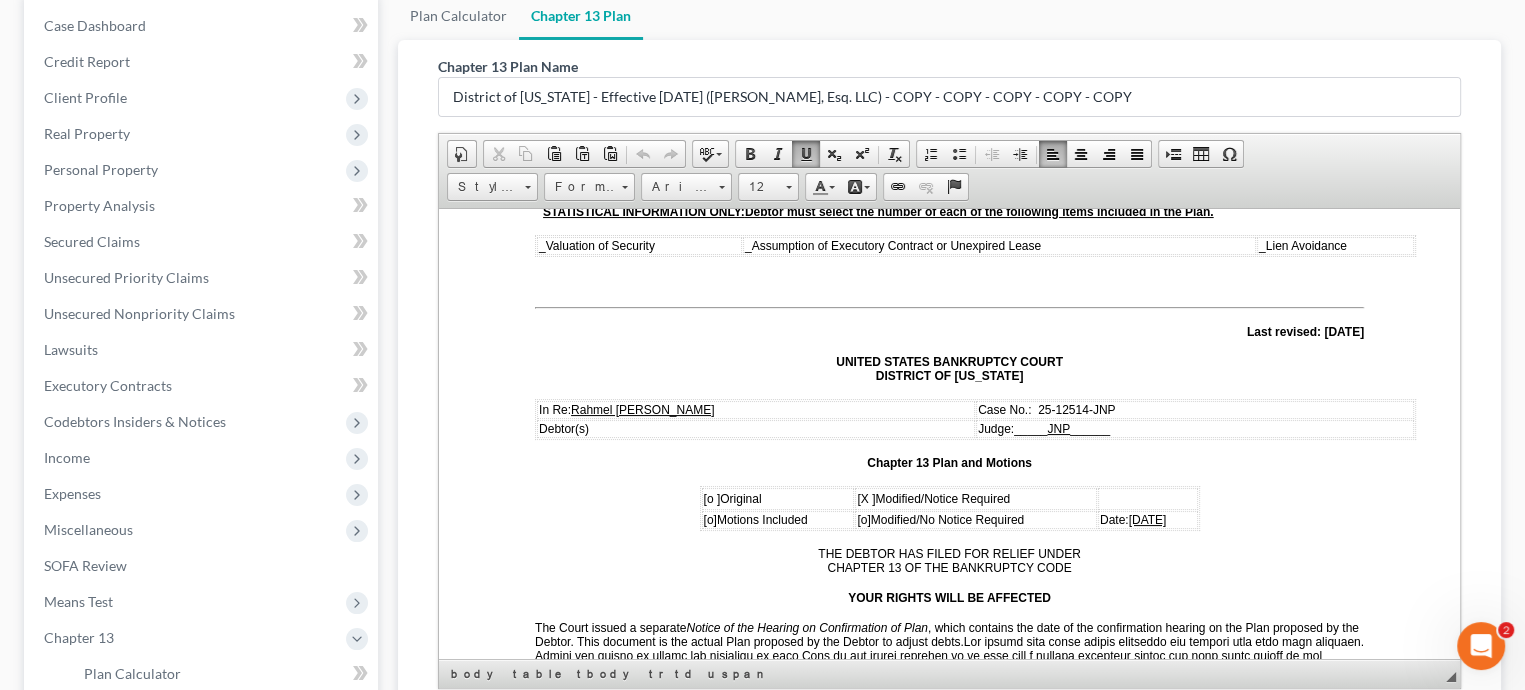 type 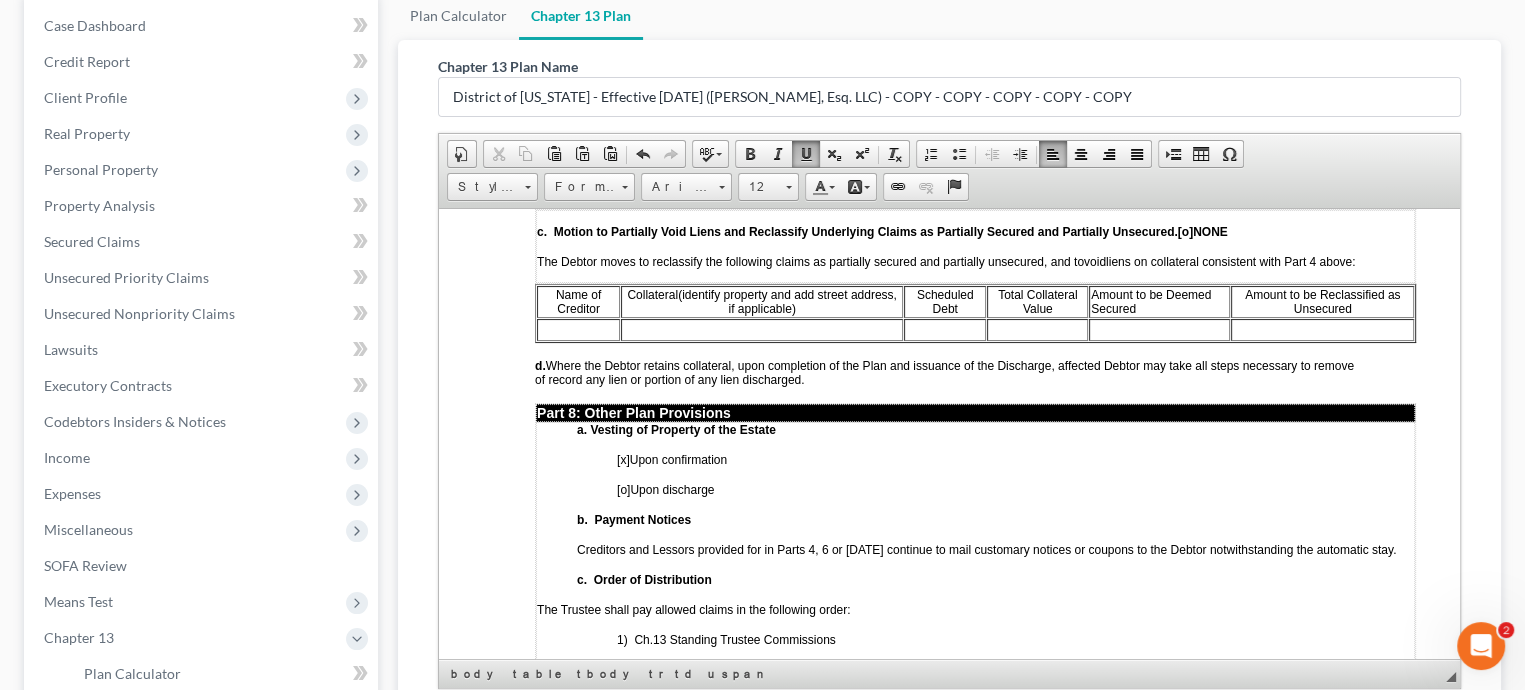 scroll, scrollTop: 5800, scrollLeft: 0, axis: vertical 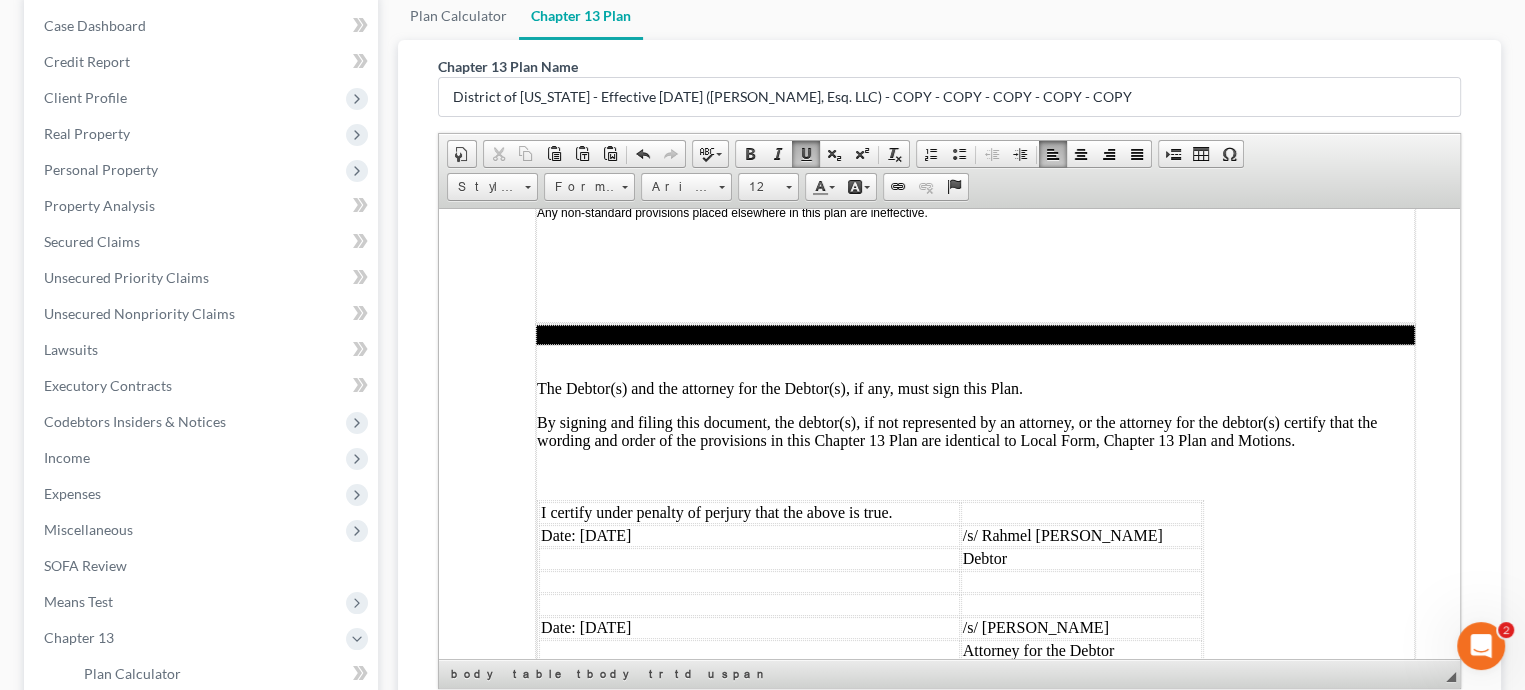 click on "Date: [DATE]" at bounding box center (749, 627) 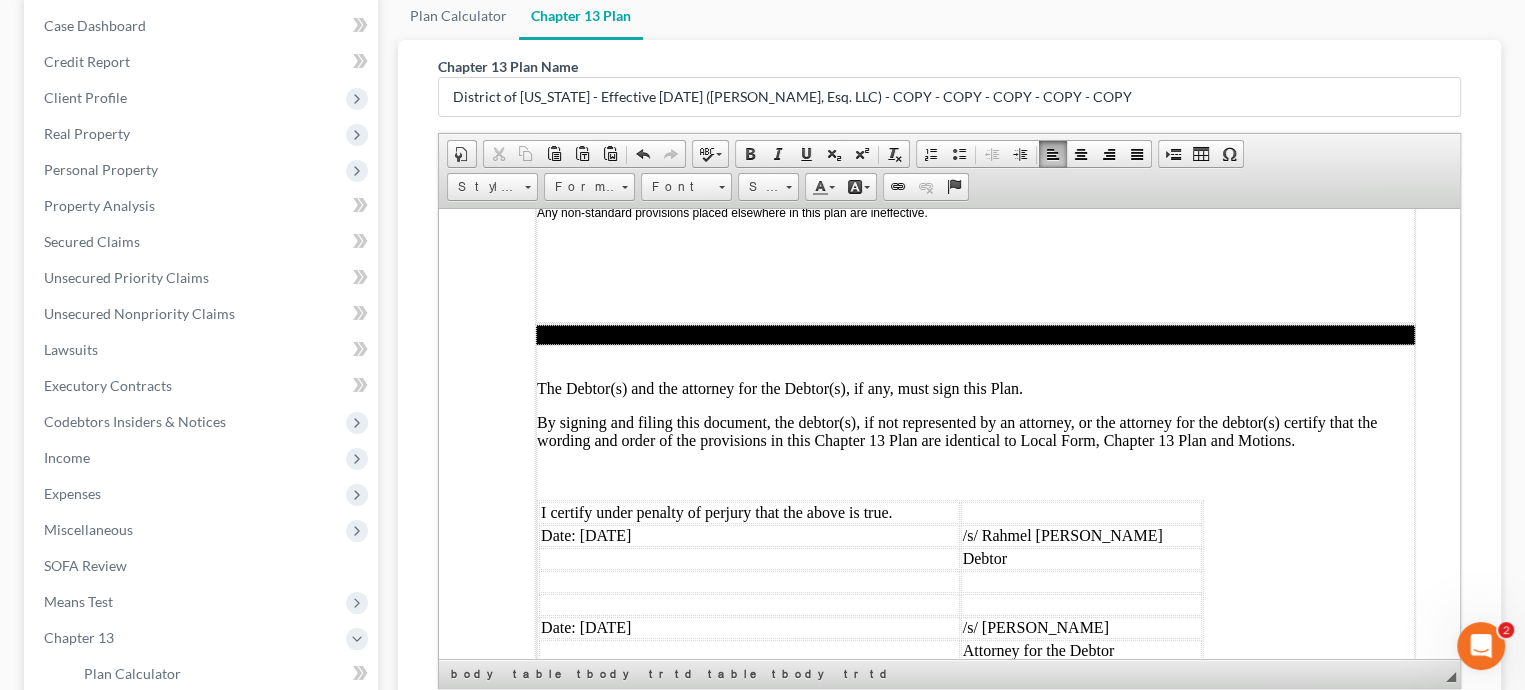 click on "Date: [DATE]" at bounding box center [749, 535] 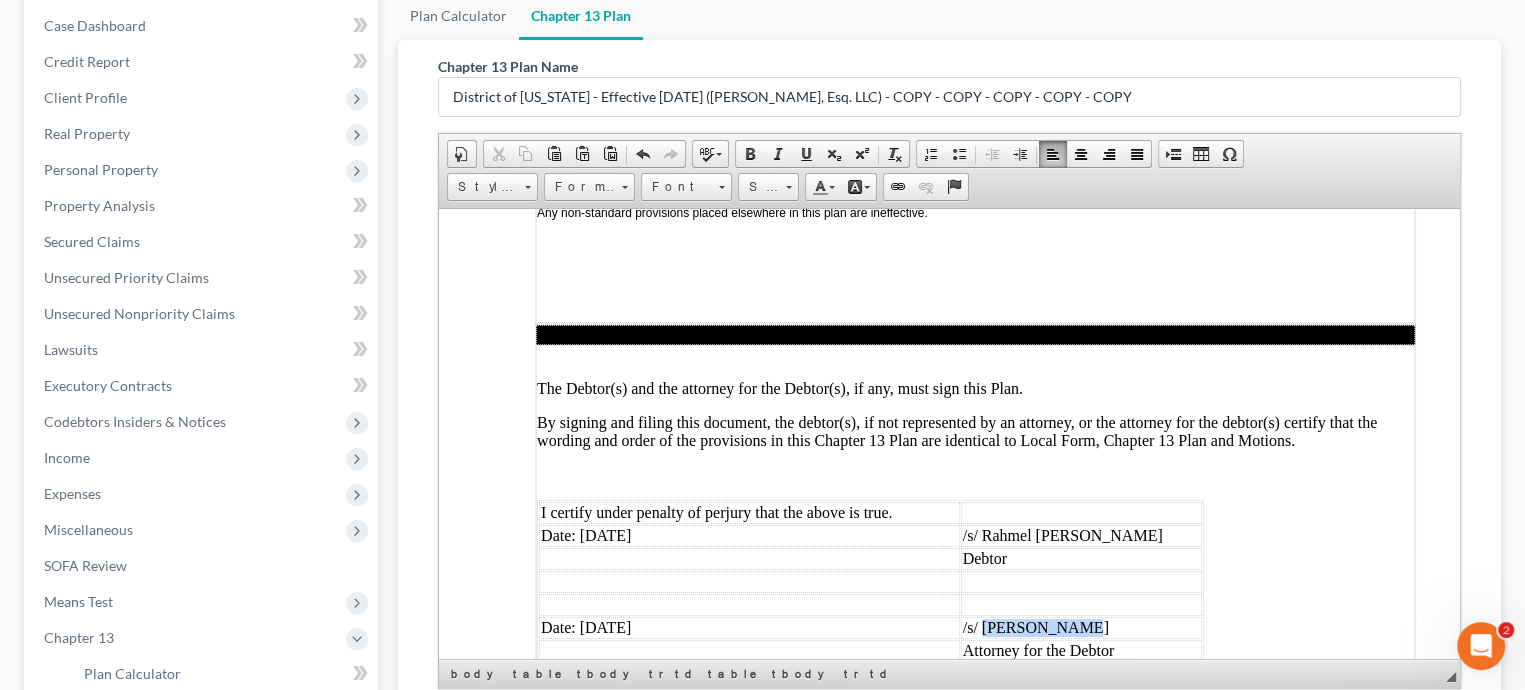 drag, startPoint x: 997, startPoint y: 506, endPoint x: 1096, endPoint y: 511, distance: 99.12618 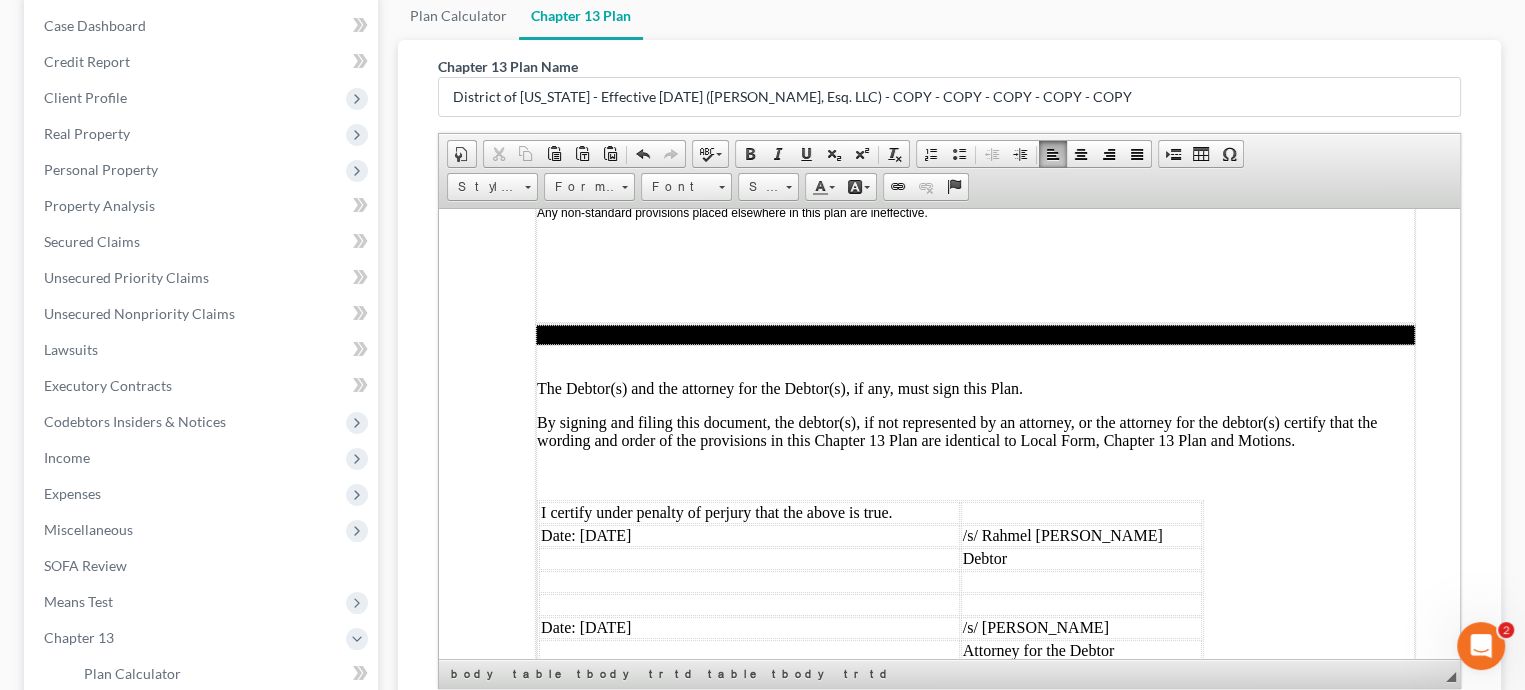 click on "Attorney for the Debtor" at bounding box center [1081, 650] 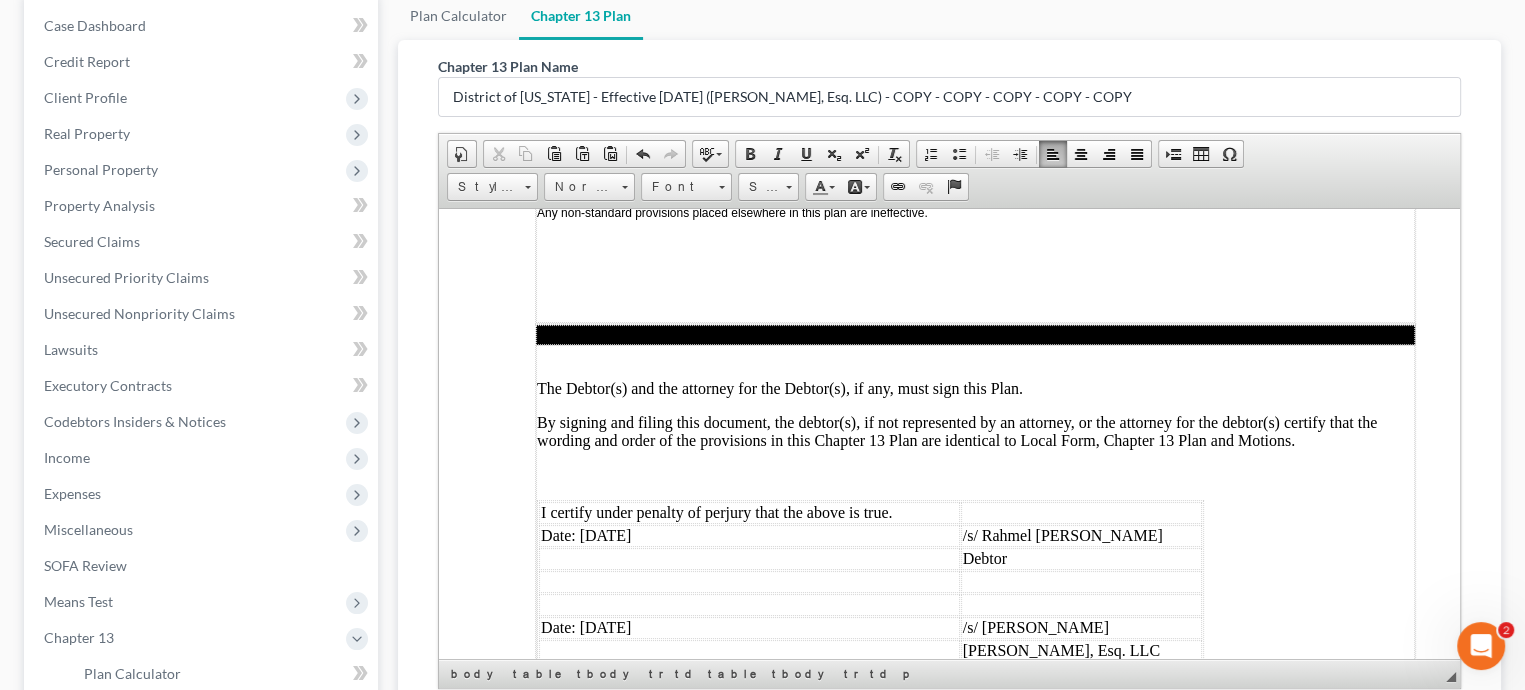 click on "Attorney for the Debtor" at bounding box center [1081, 684] 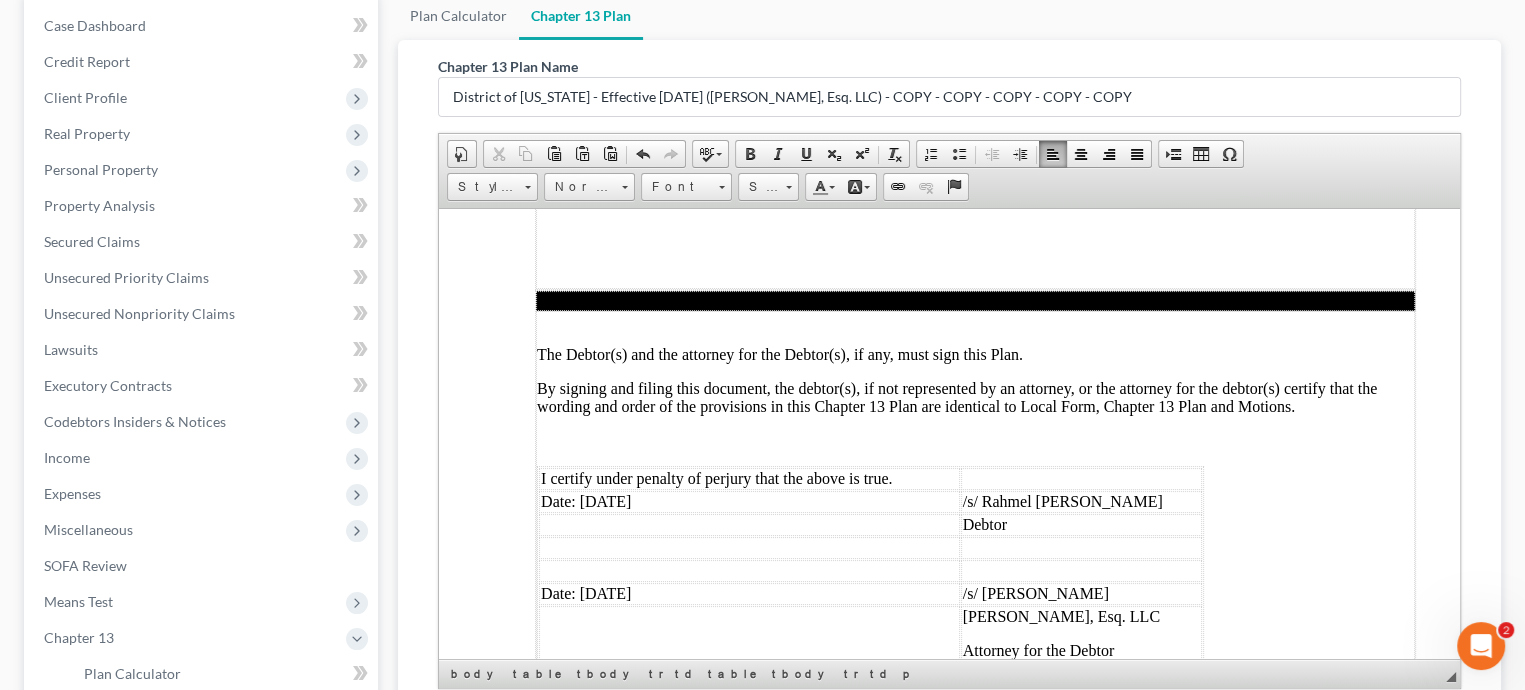 scroll, scrollTop: 5853, scrollLeft: 0, axis: vertical 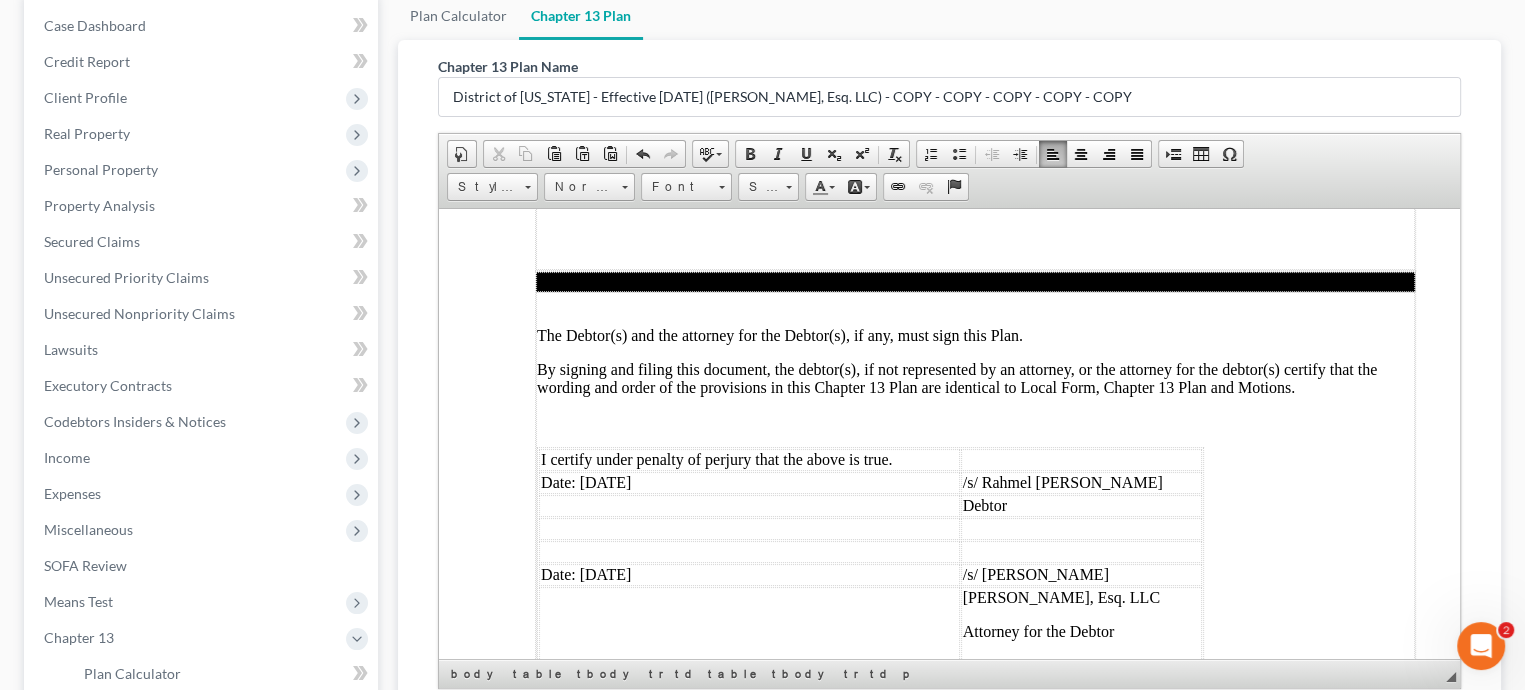 click on "[PERSON_NAME], Esq. LLC Attorney for the Debtor For the Firm" at bounding box center (1081, 631) 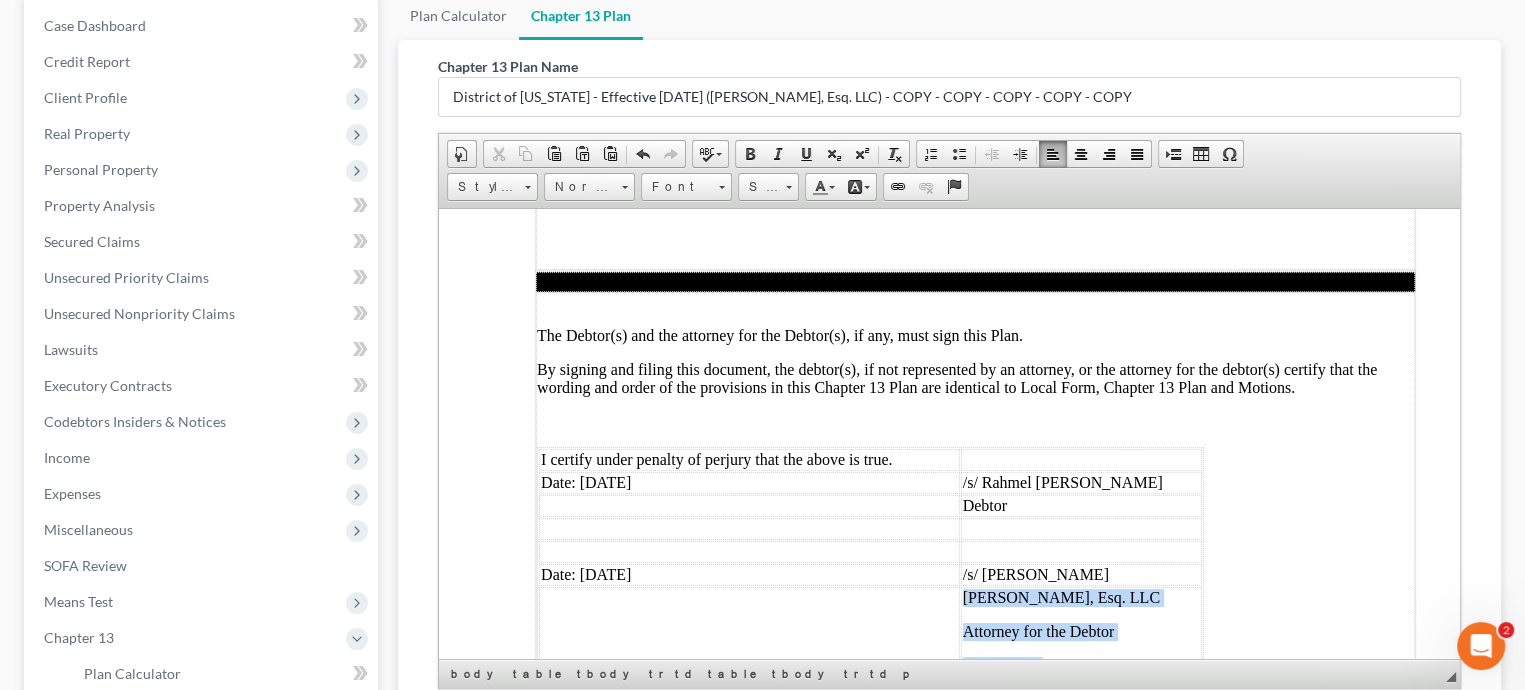 drag, startPoint x: 978, startPoint y: 483, endPoint x: 1070, endPoint y: 553, distance: 115.60277 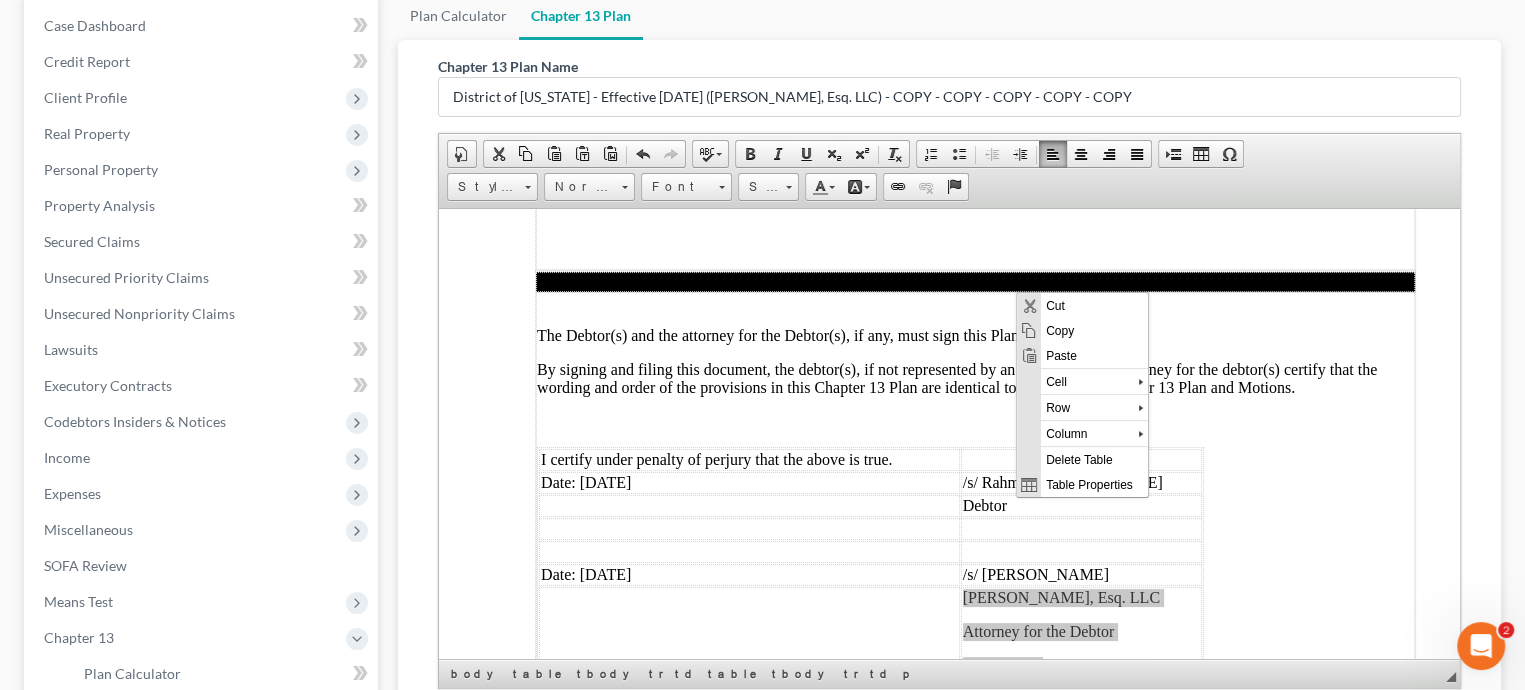 scroll, scrollTop: 0, scrollLeft: 0, axis: both 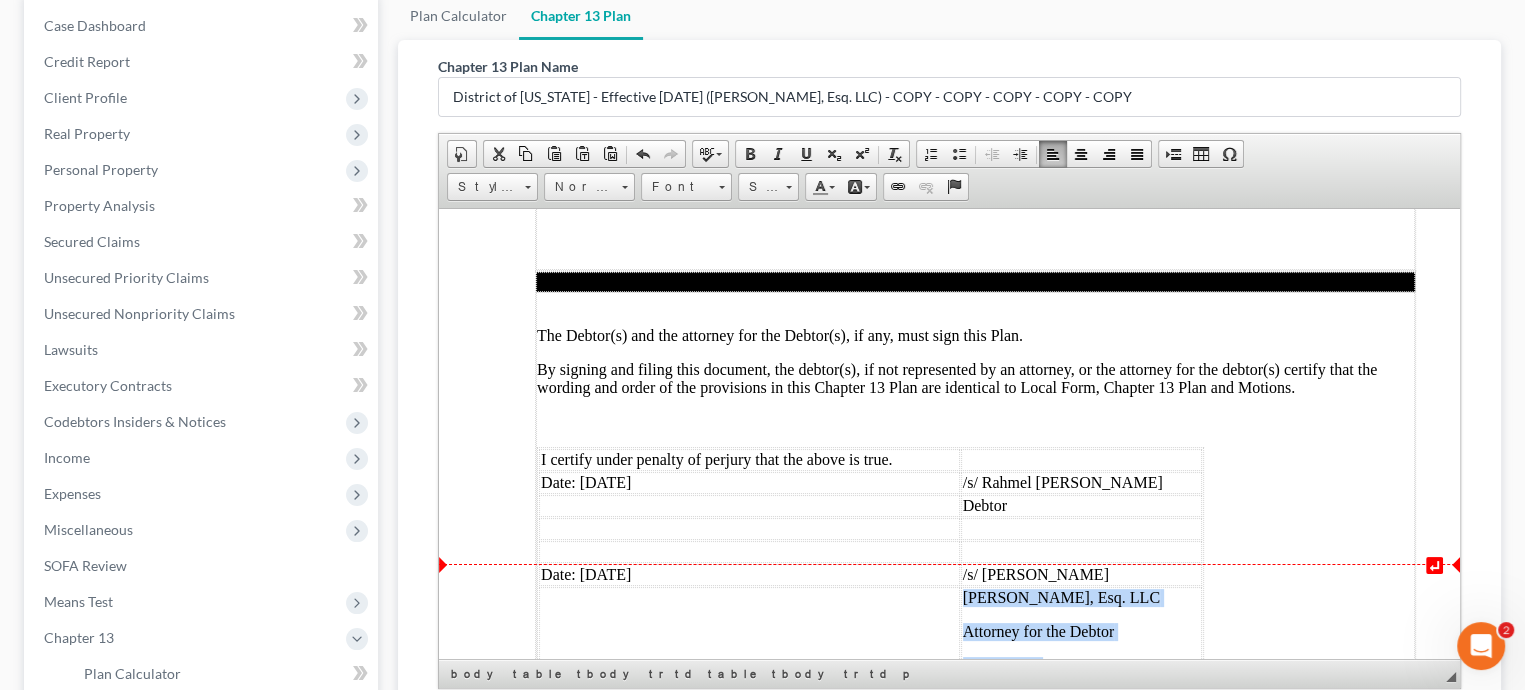 click on "For the Firm" at bounding box center (1081, 665) 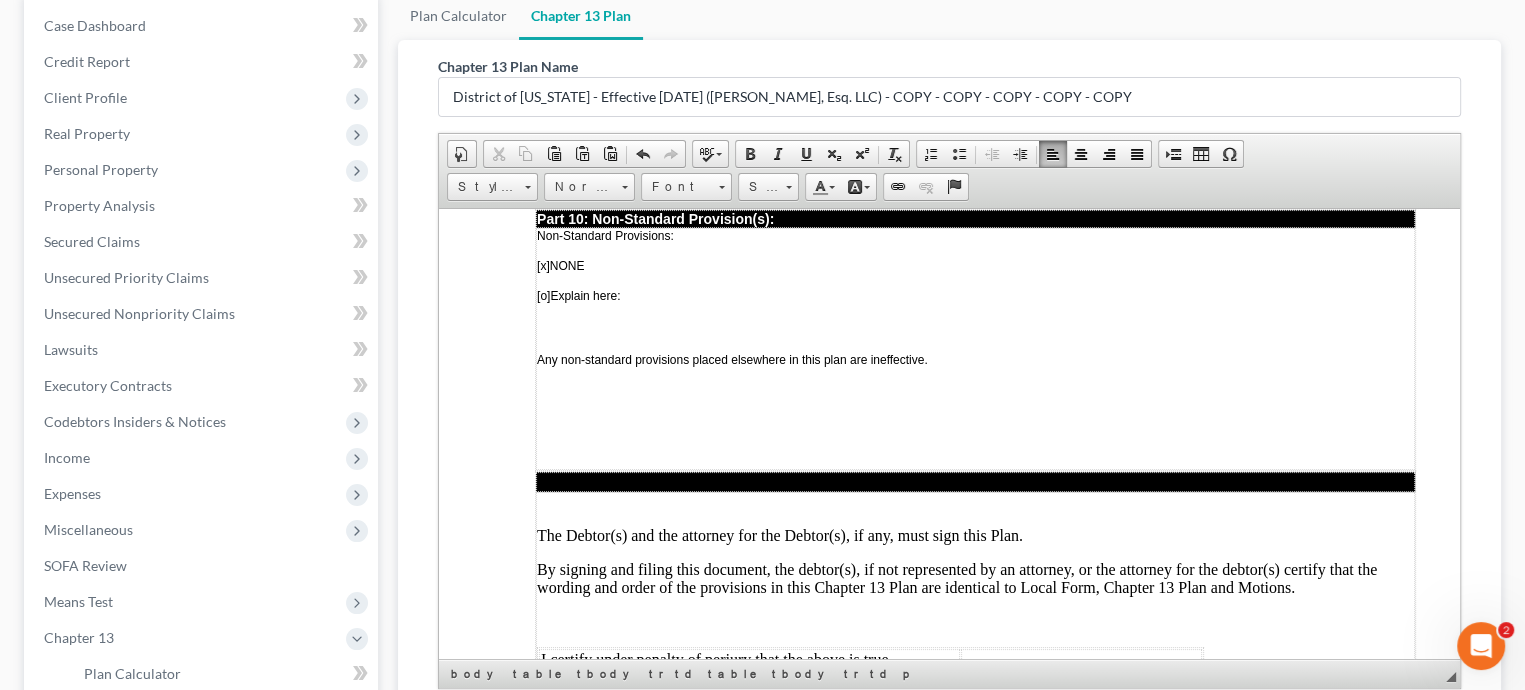 scroll, scrollTop: 5853, scrollLeft: 0, axis: vertical 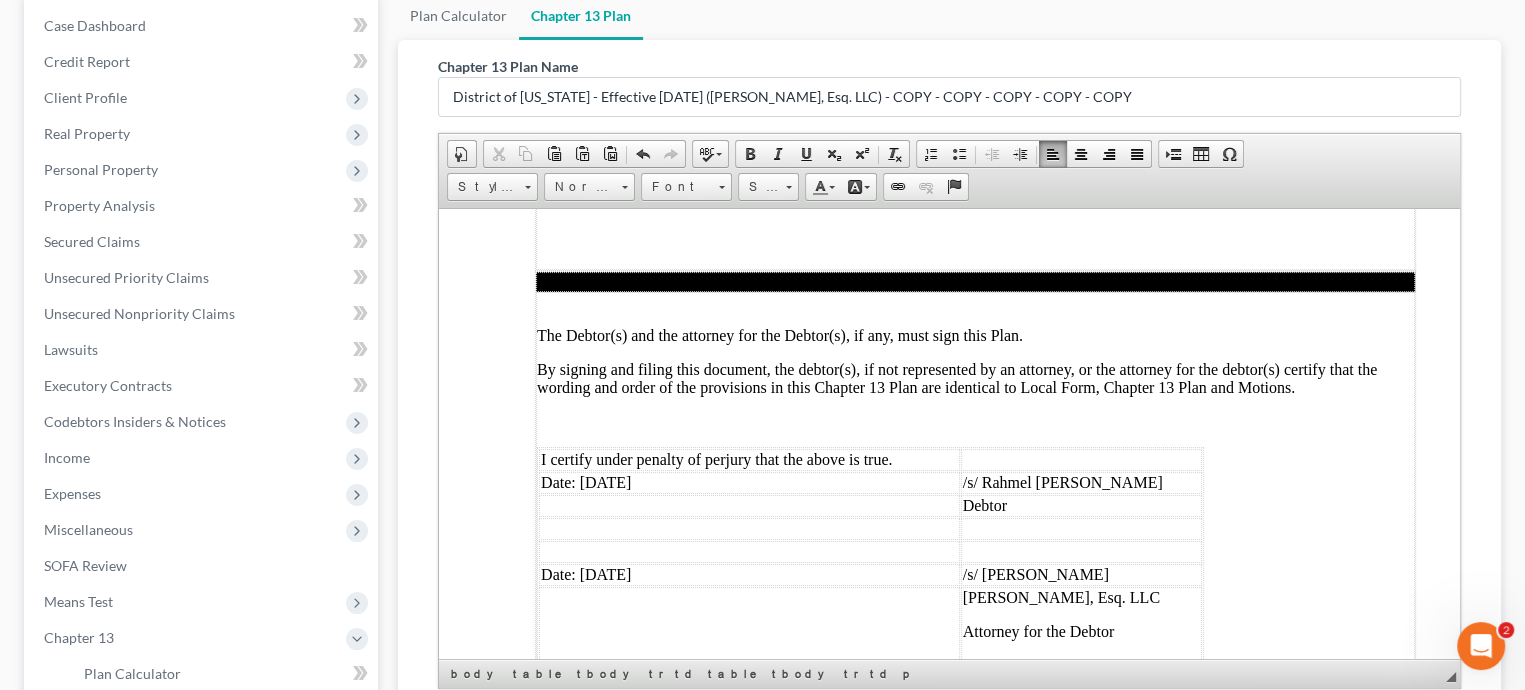 click on "/s/ [PERSON_NAME]" at bounding box center [1081, 574] 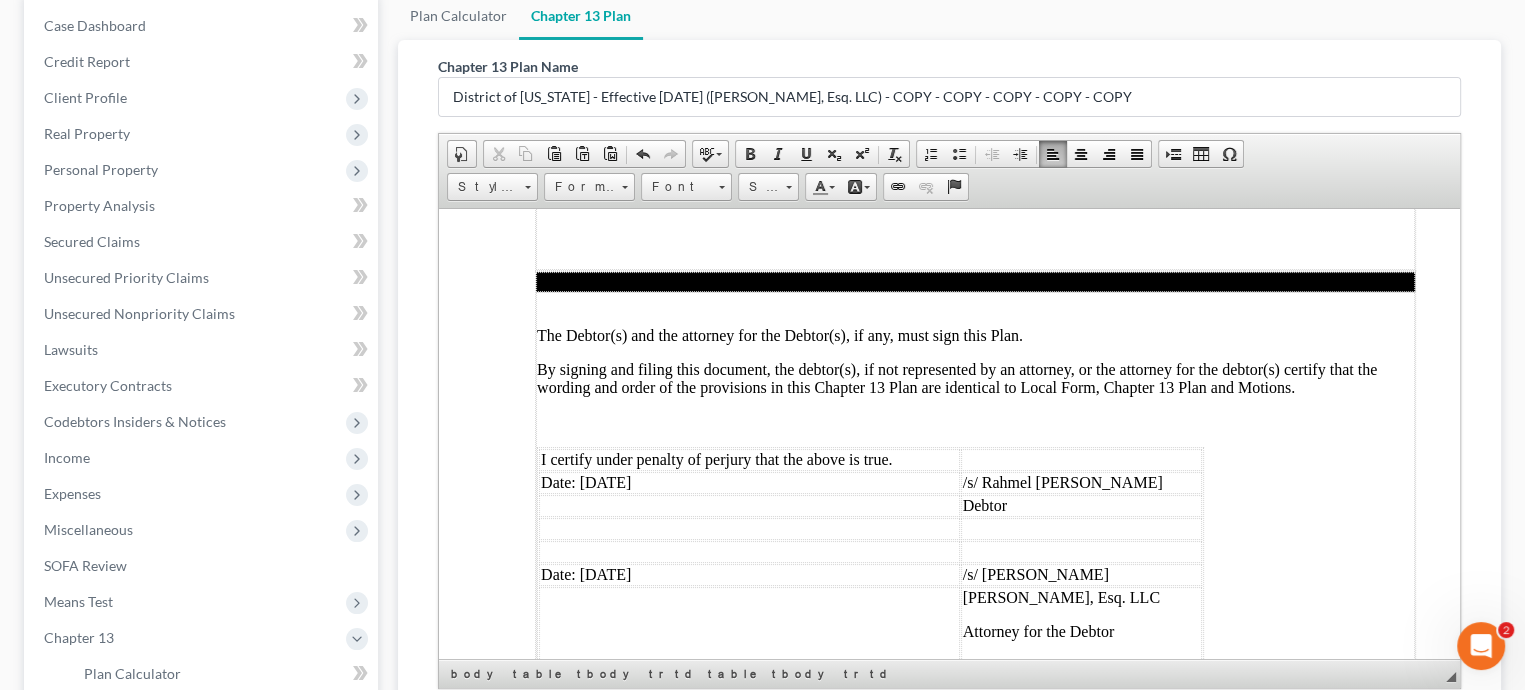 click on "[PERSON_NAME], Esq. LLC" at bounding box center (1081, 597) 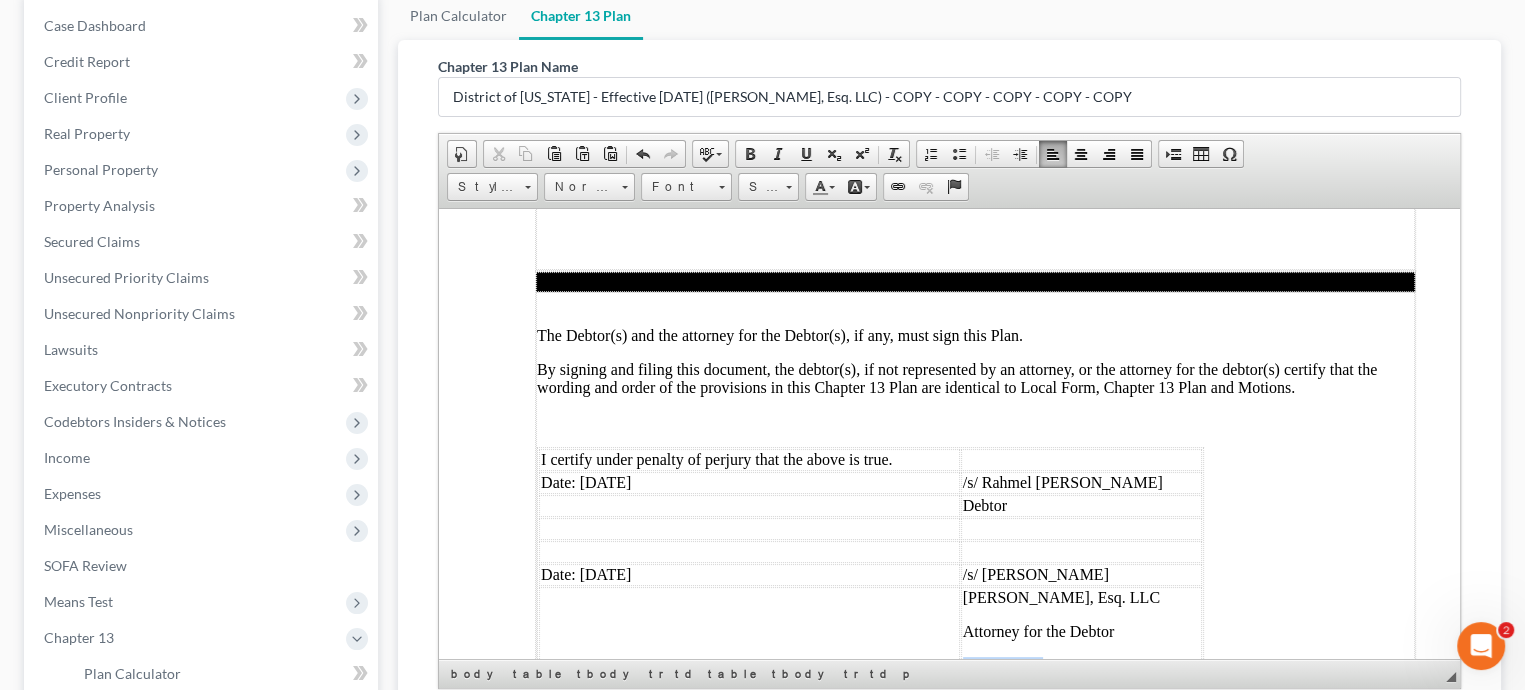 drag, startPoint x: 1090, startPoint y: 547, endPoint x: 980, endPoint y: 546, distance: 110.00455 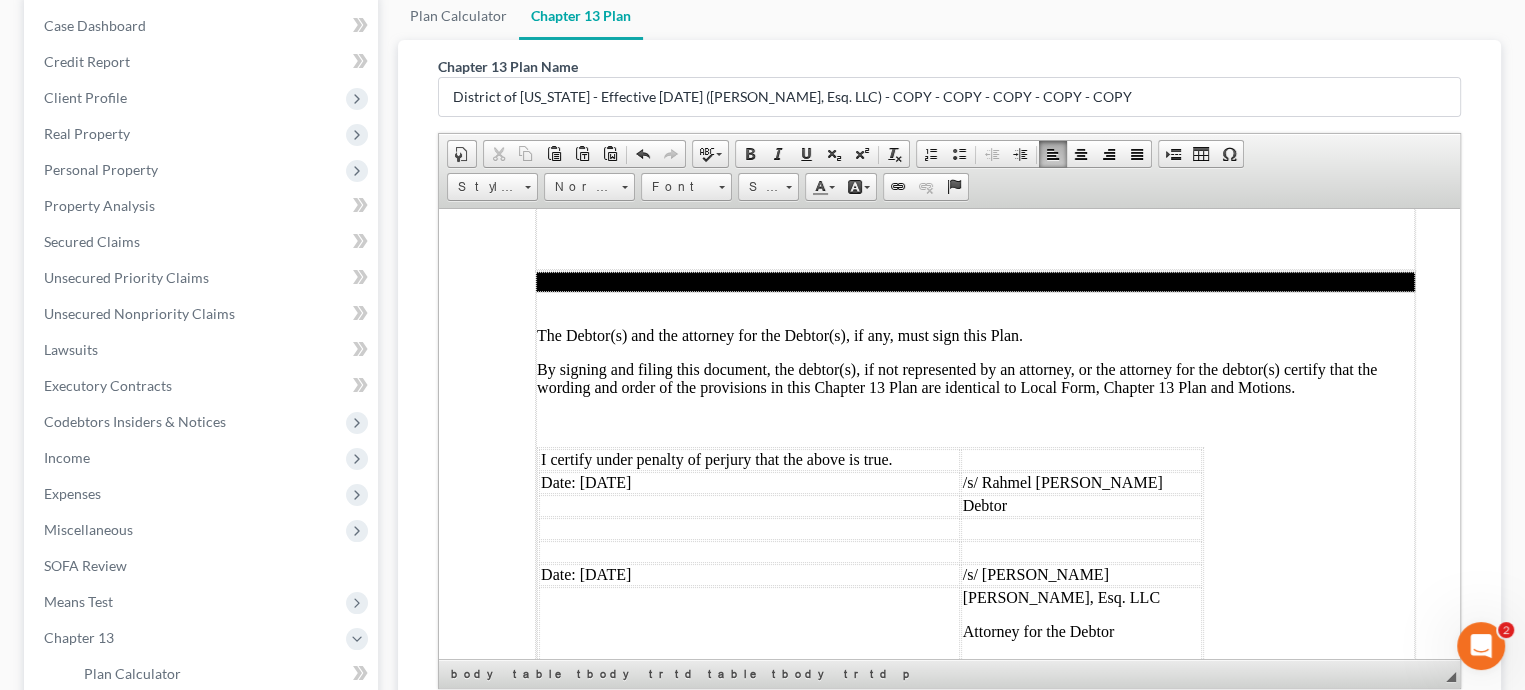 scroll, scrollTop: 5848, scrollLeft: 0, axis: vertical 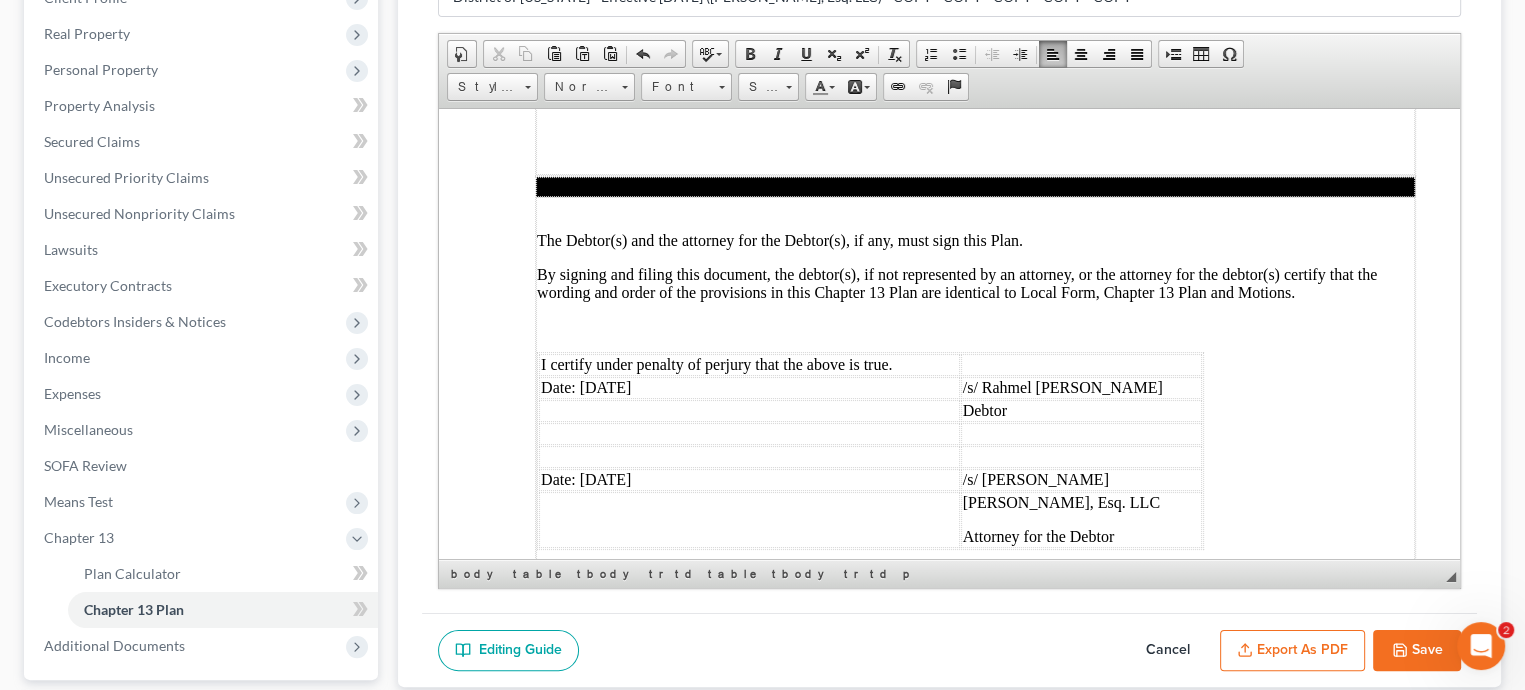 click on "Save" at bounding box center (1417, 651) 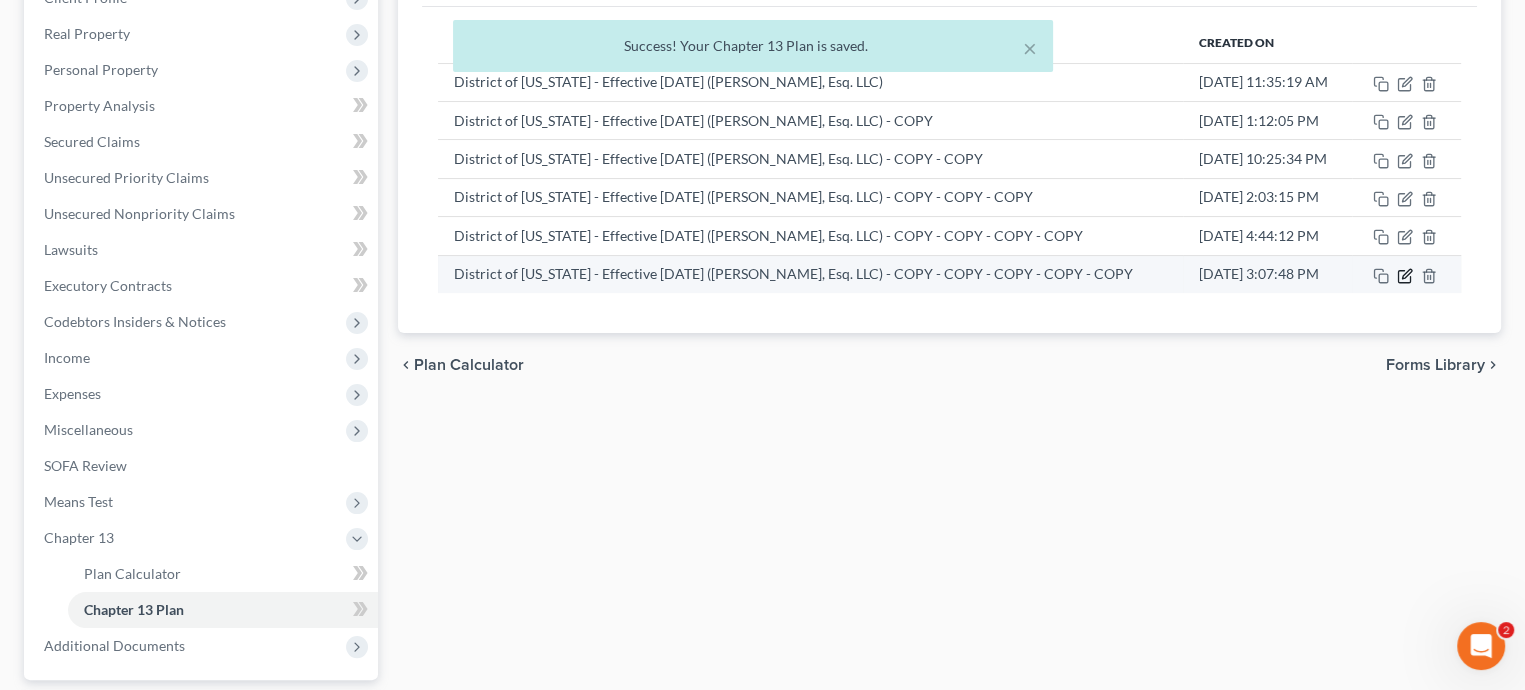 click 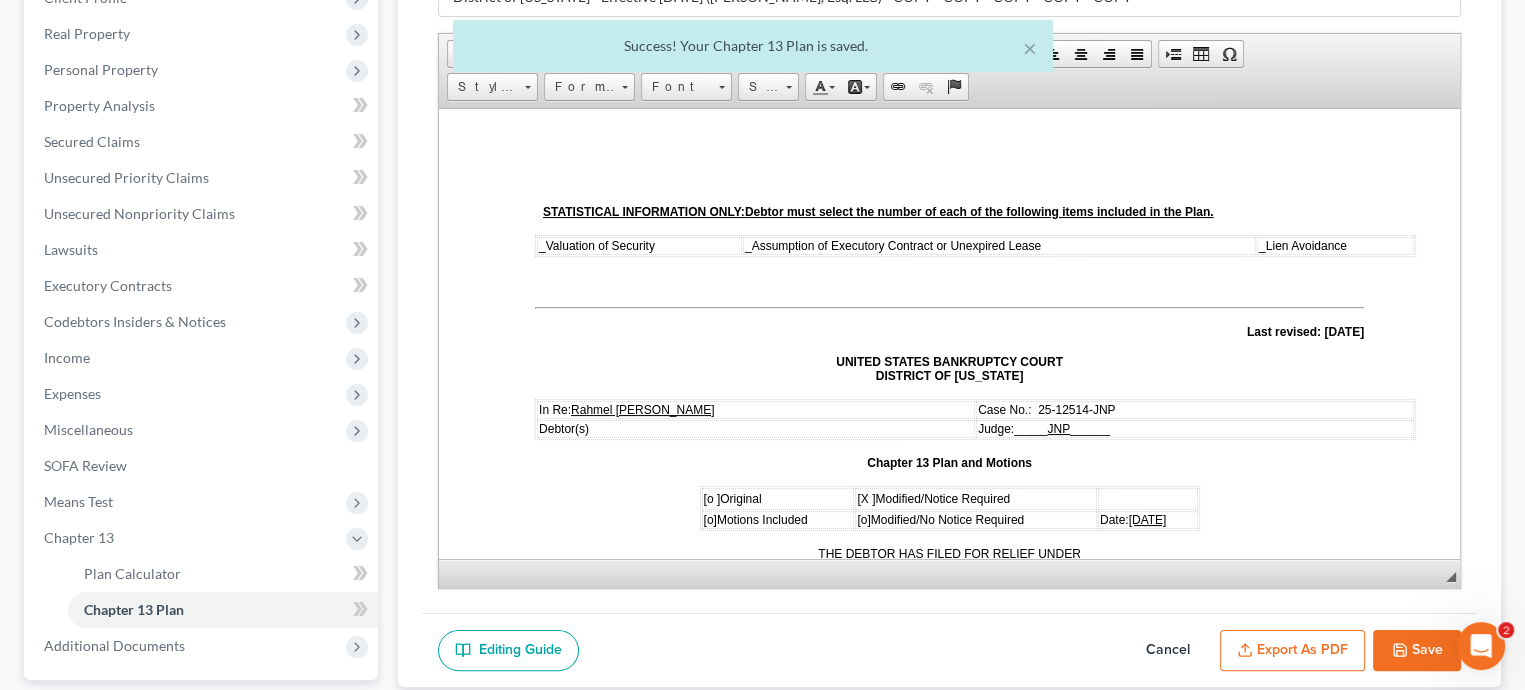 scroll, scrollTop: 0, scrollLeft: 0, axis: both 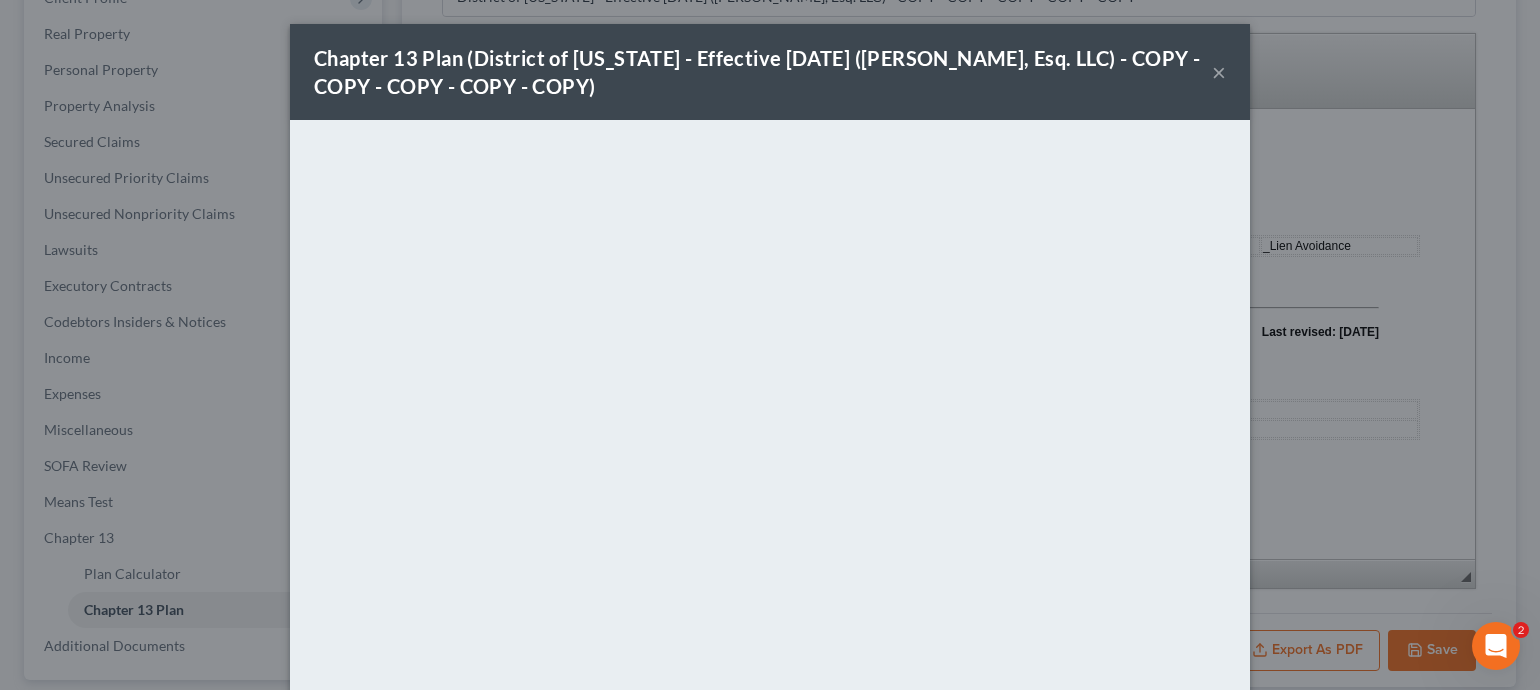 click on "×" at bounding box center [1219, 72] 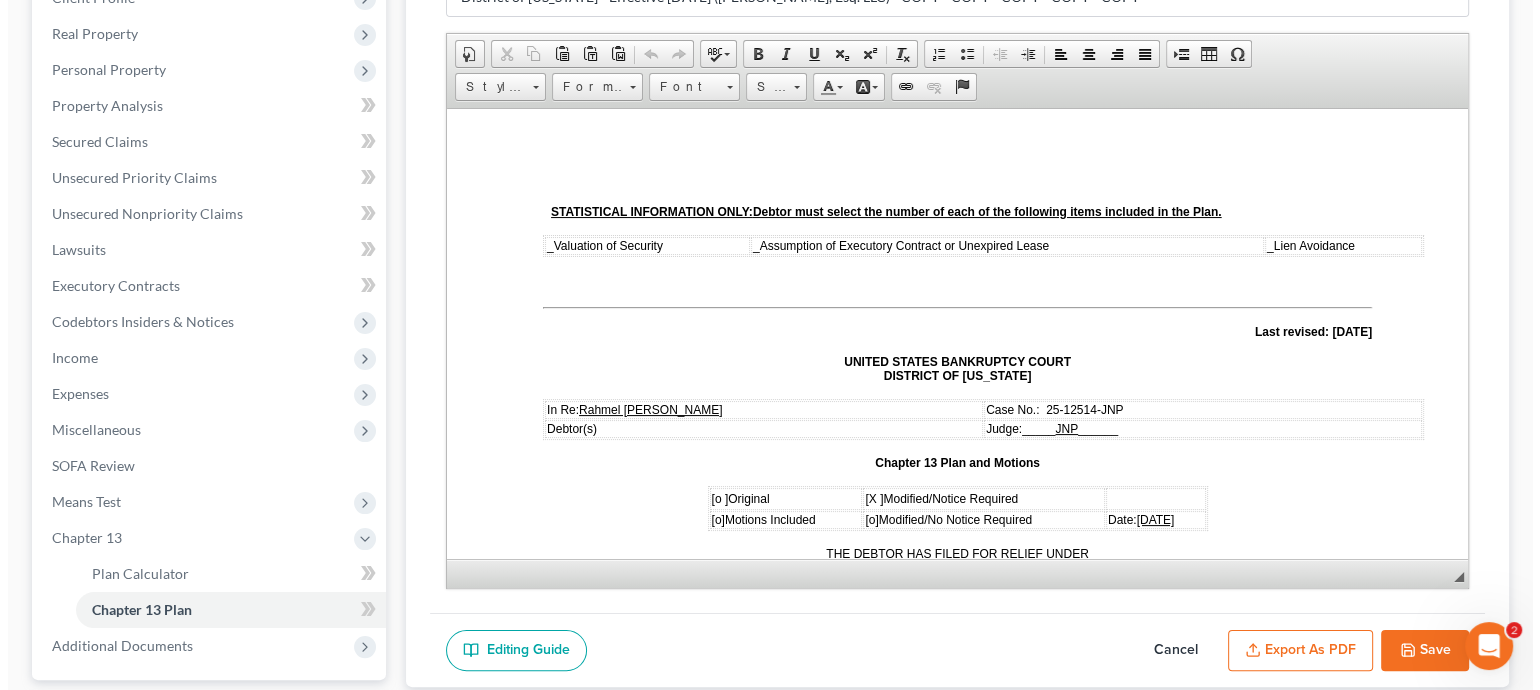 scroll, scrollTop: 300, scrollLeft: 0, axis: vertical 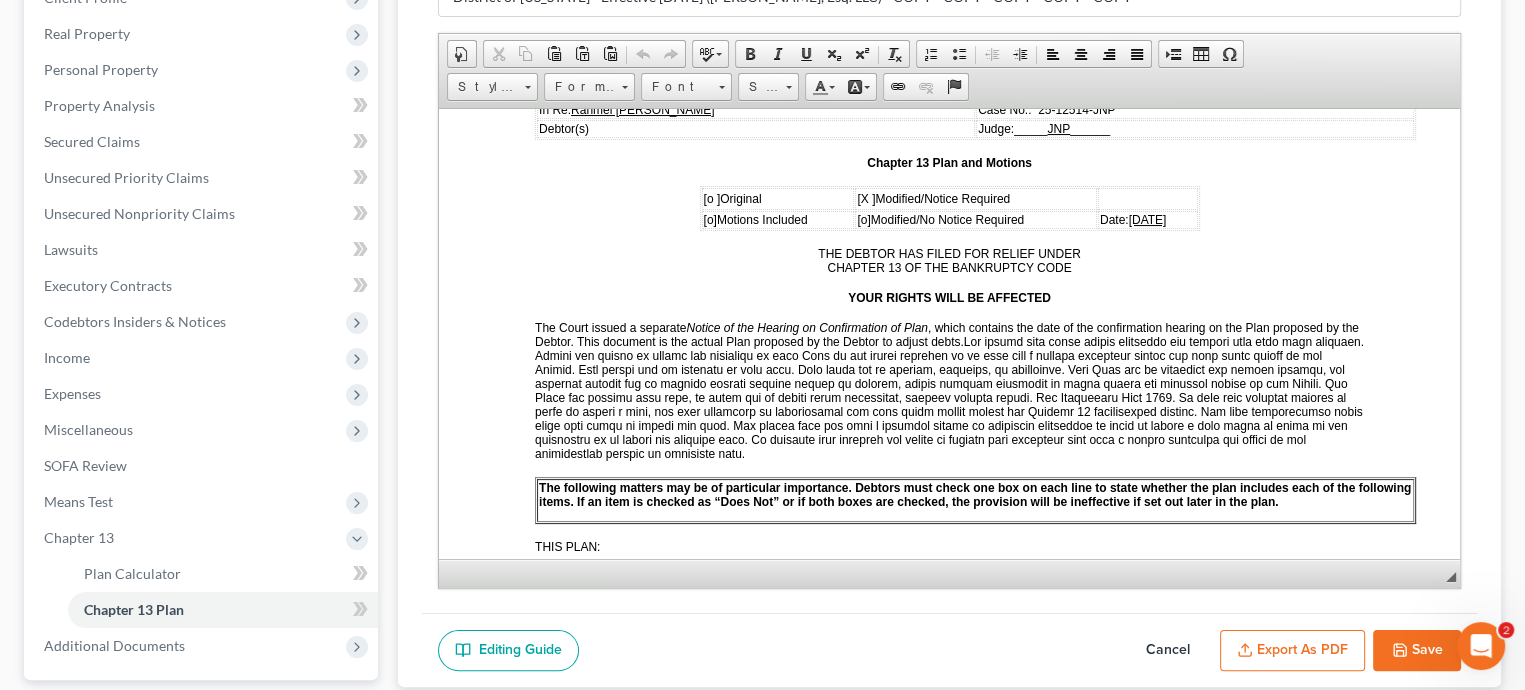 click on "Export as PDF" at bounding box center [1292, 651] 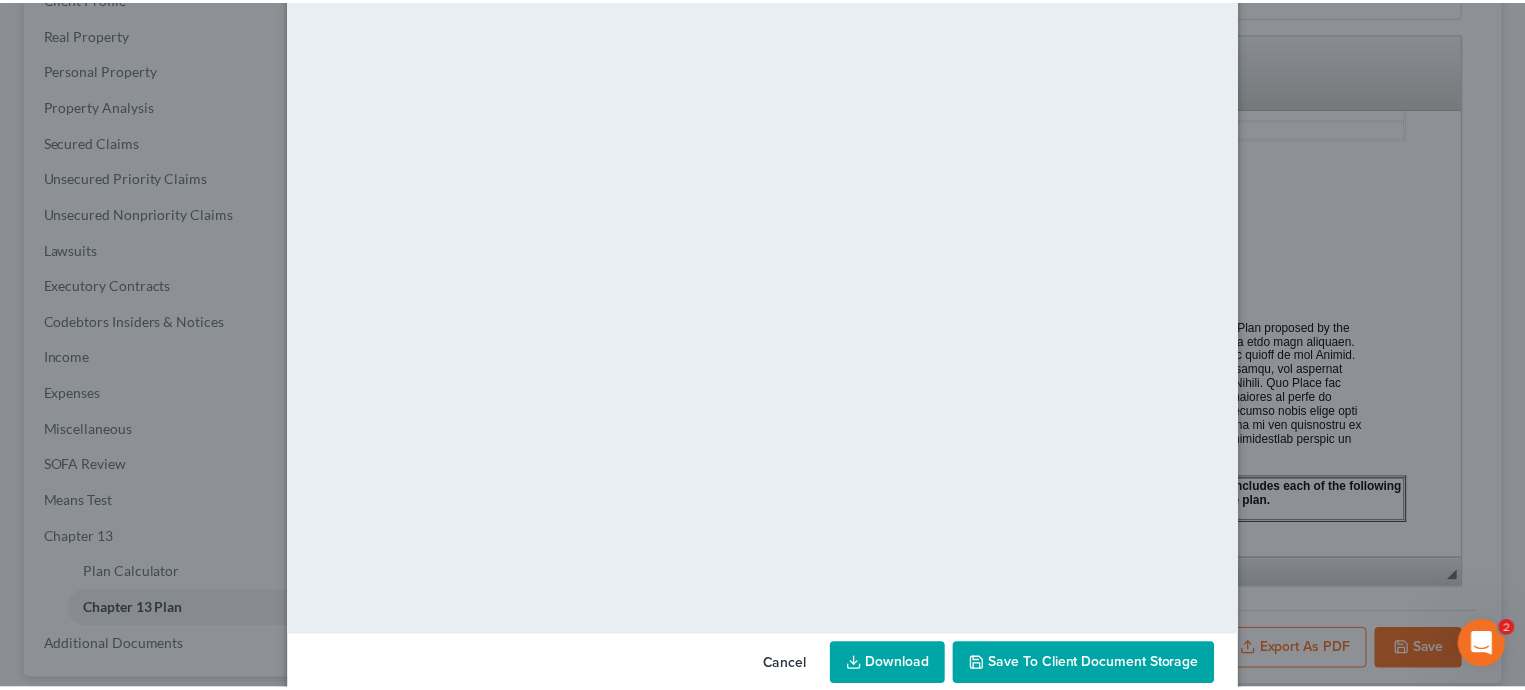 scroll, scrollTop: 175, scrollLeft: 0, axis: vertical 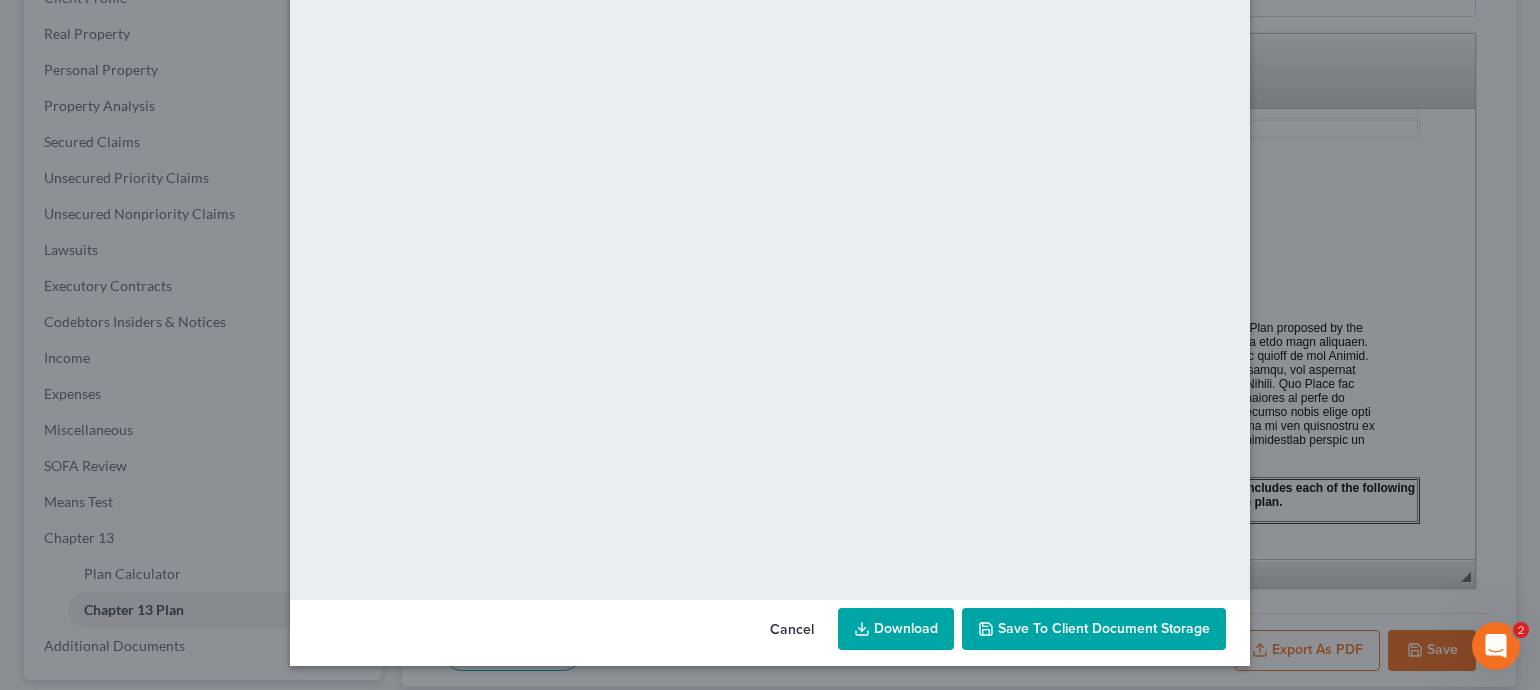 click on "Save to Client Document Storage" at bounding box center (1104, 628) 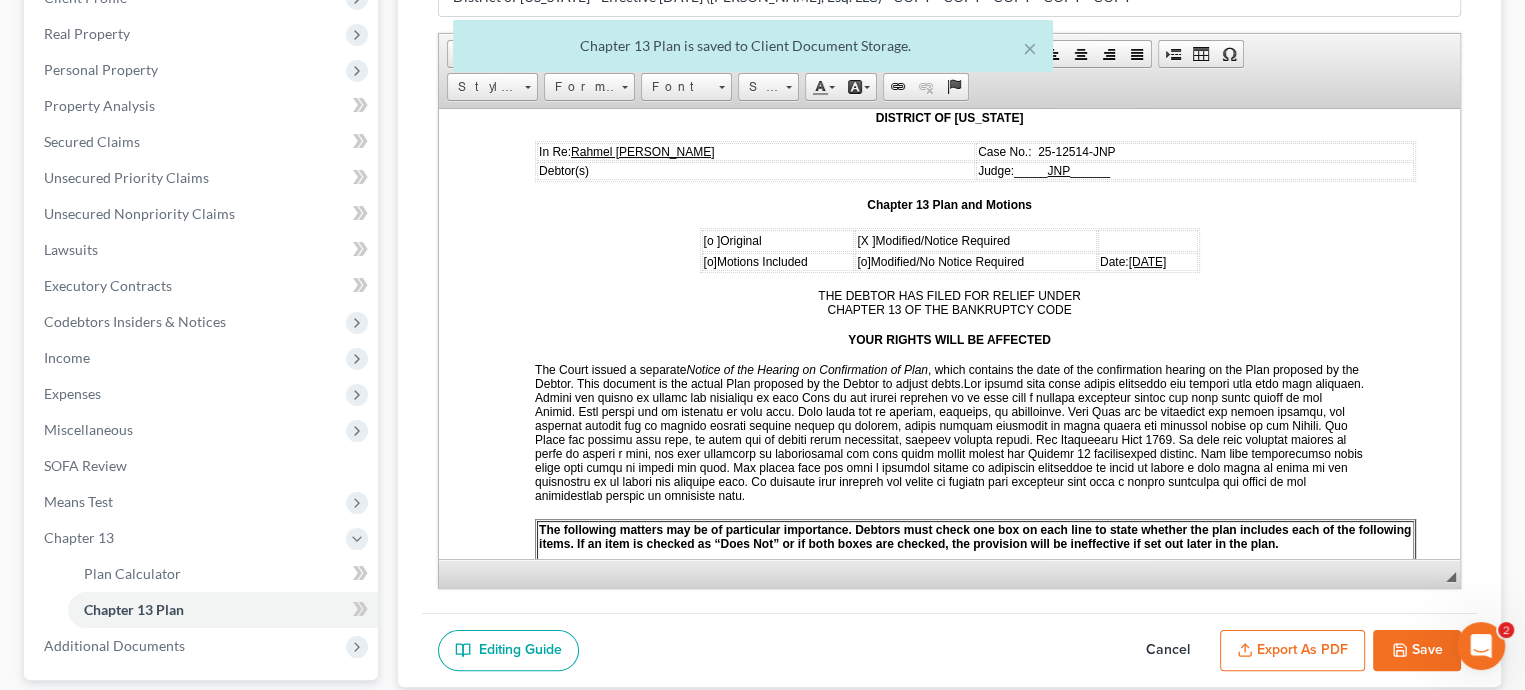 scroll, scrollTop: 0, scrollLeft: 0, axis: both 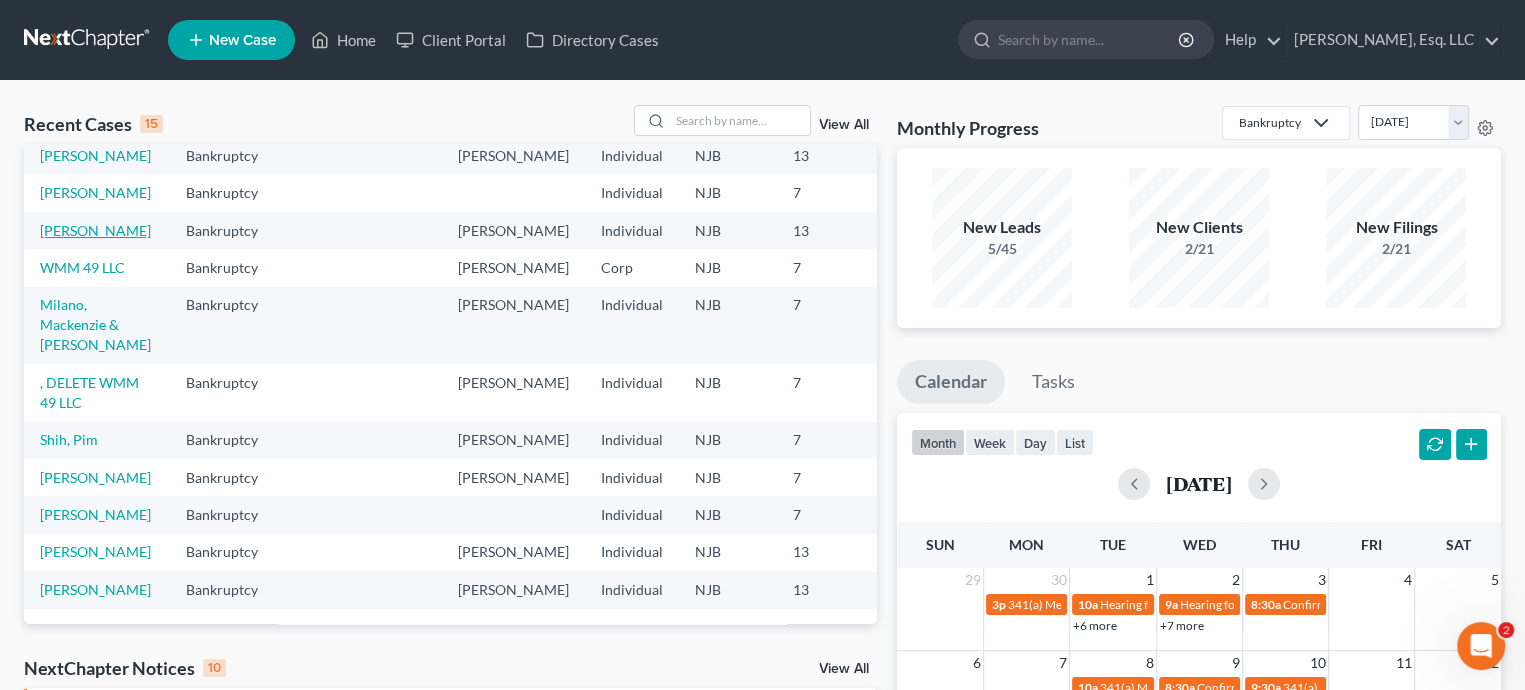 click on "[PERSON_NAME]" at bounding box center (95, 230) 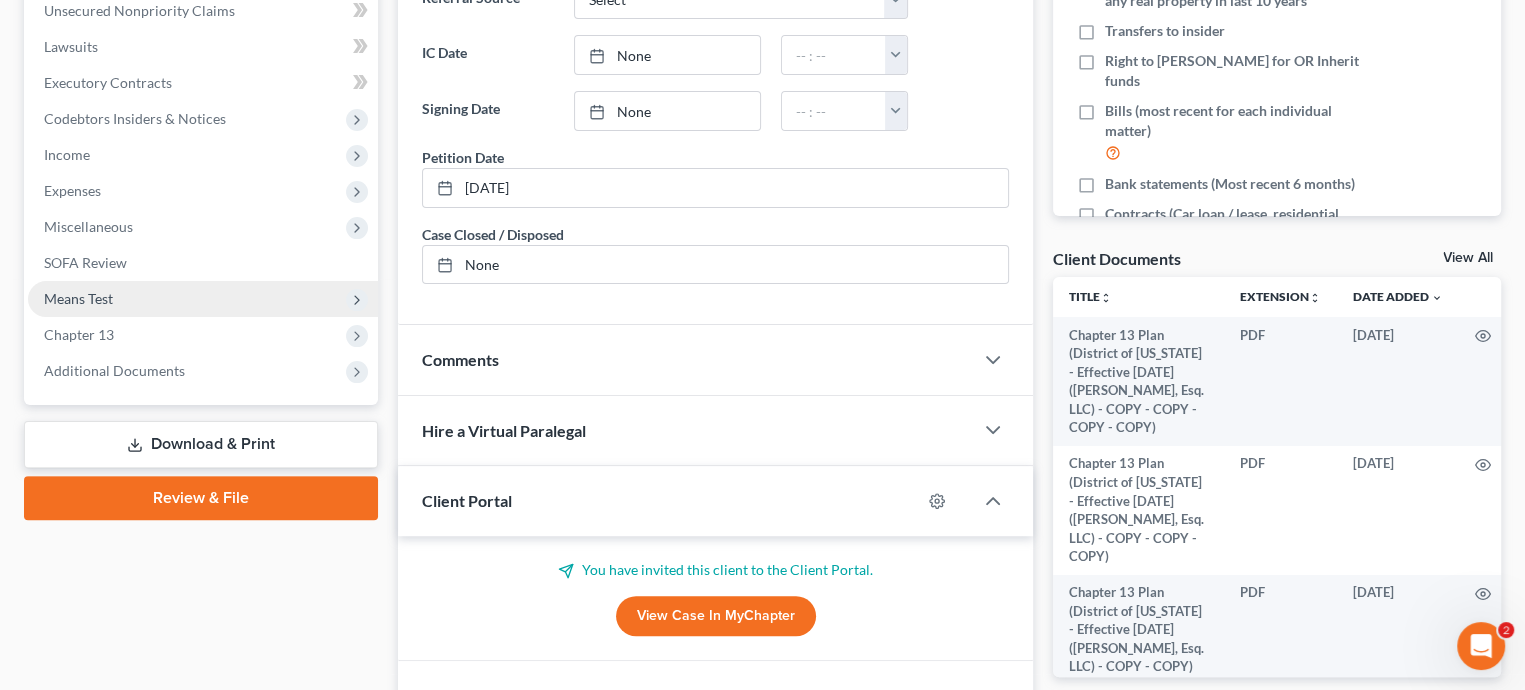 scroll, scrollTop: 600, scrollLeft: 0, axis: vertical 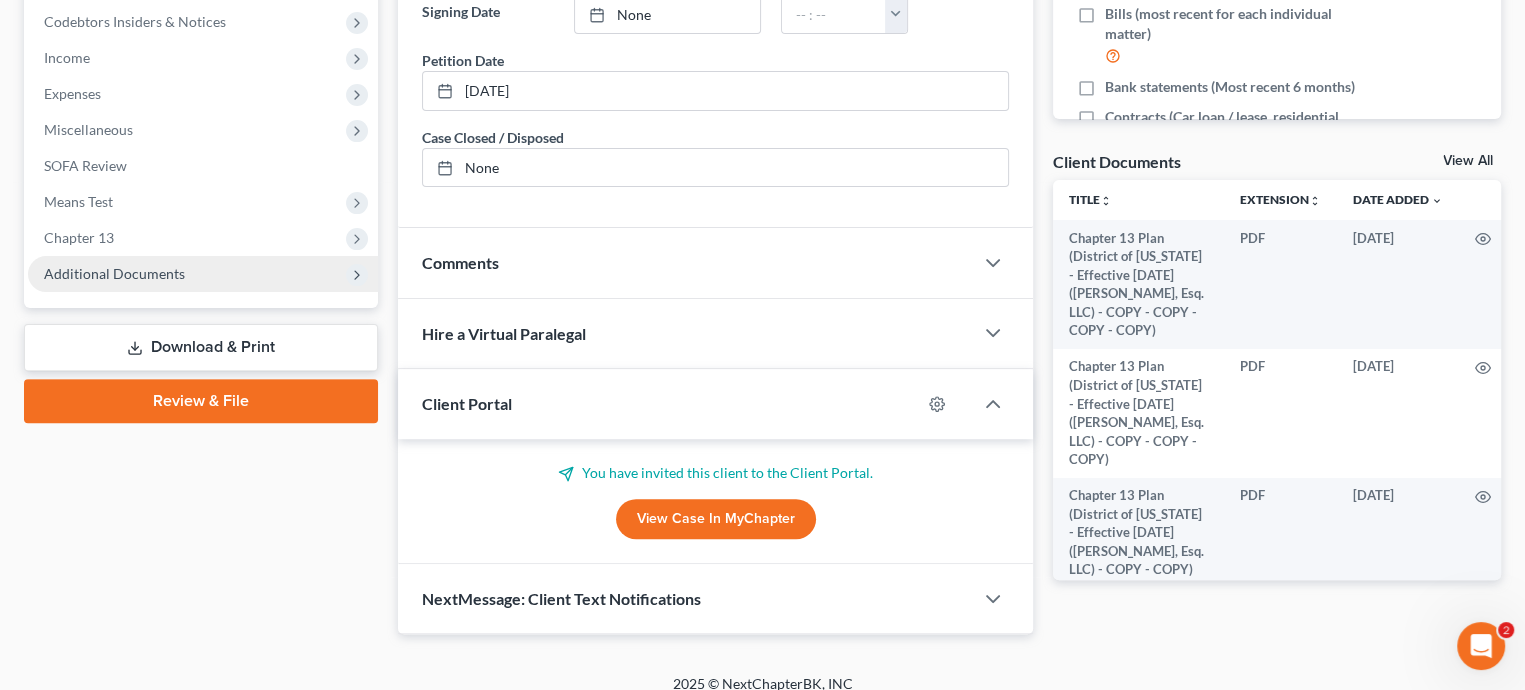 click on "Additional Documents" at bounding box center [114, 273] 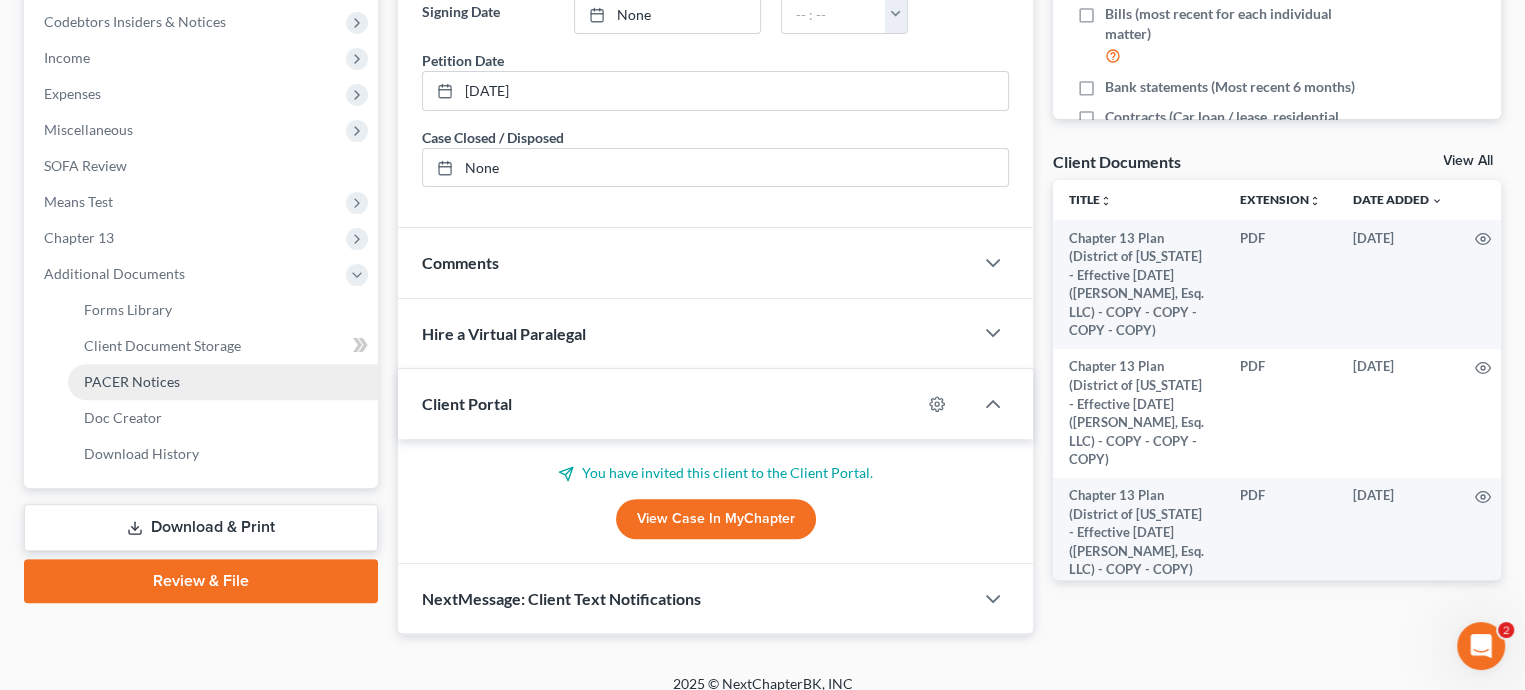 click on "PACER Notices" at bounding box center (132, 381) 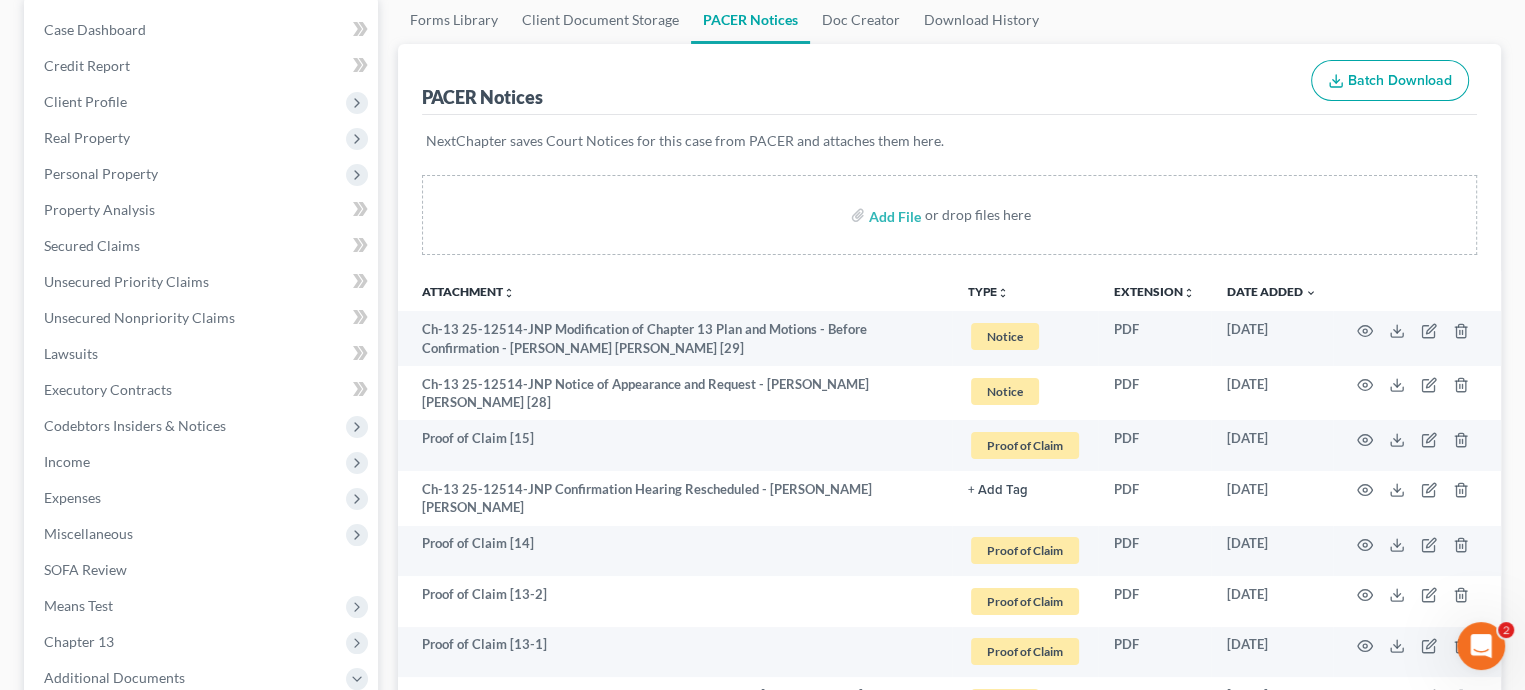 scroll, scrollTop: 200, scrollLeft: 0, axis: vertical 